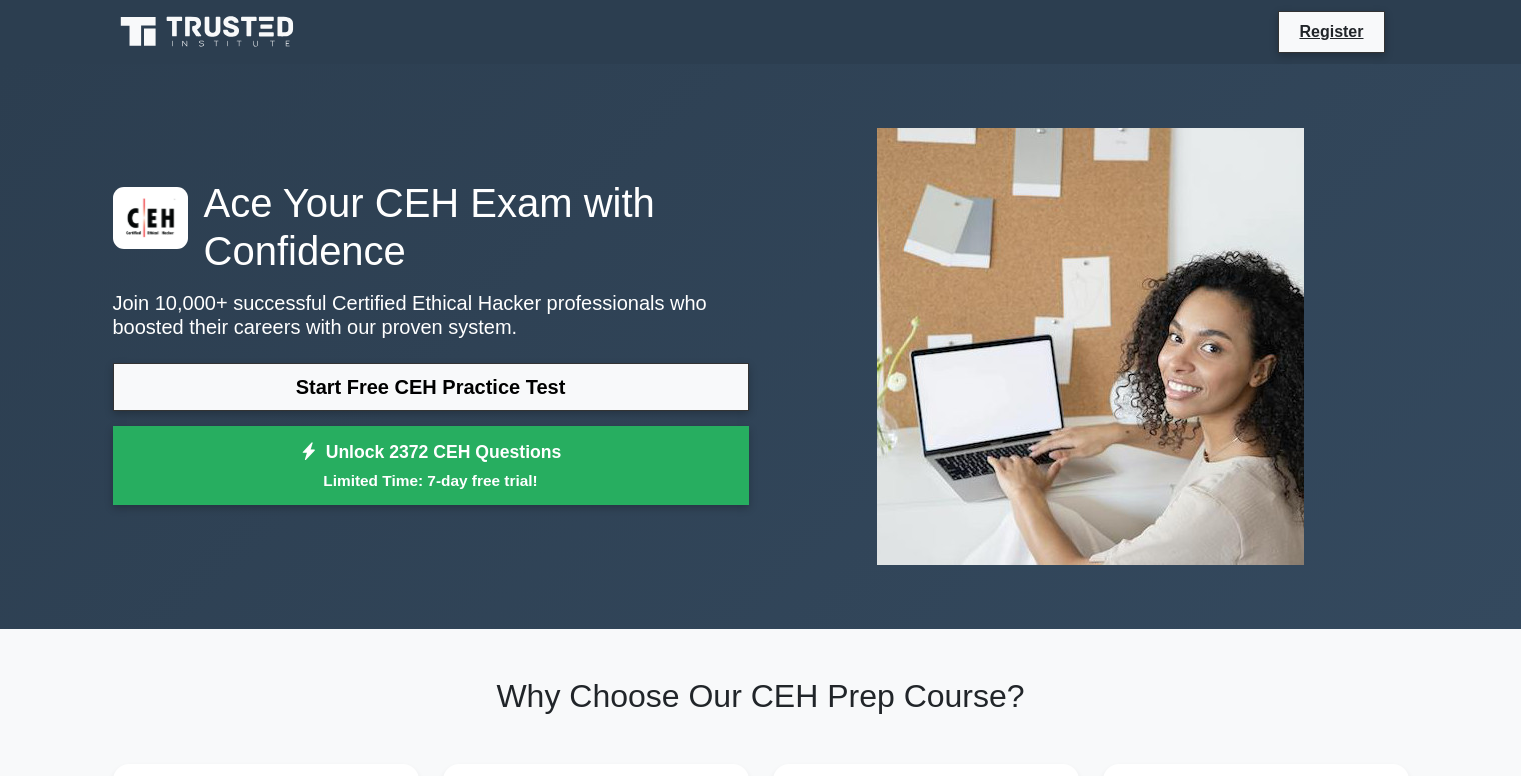 scroll, scrollTop: 0, scrollLeft: 0, axis: both 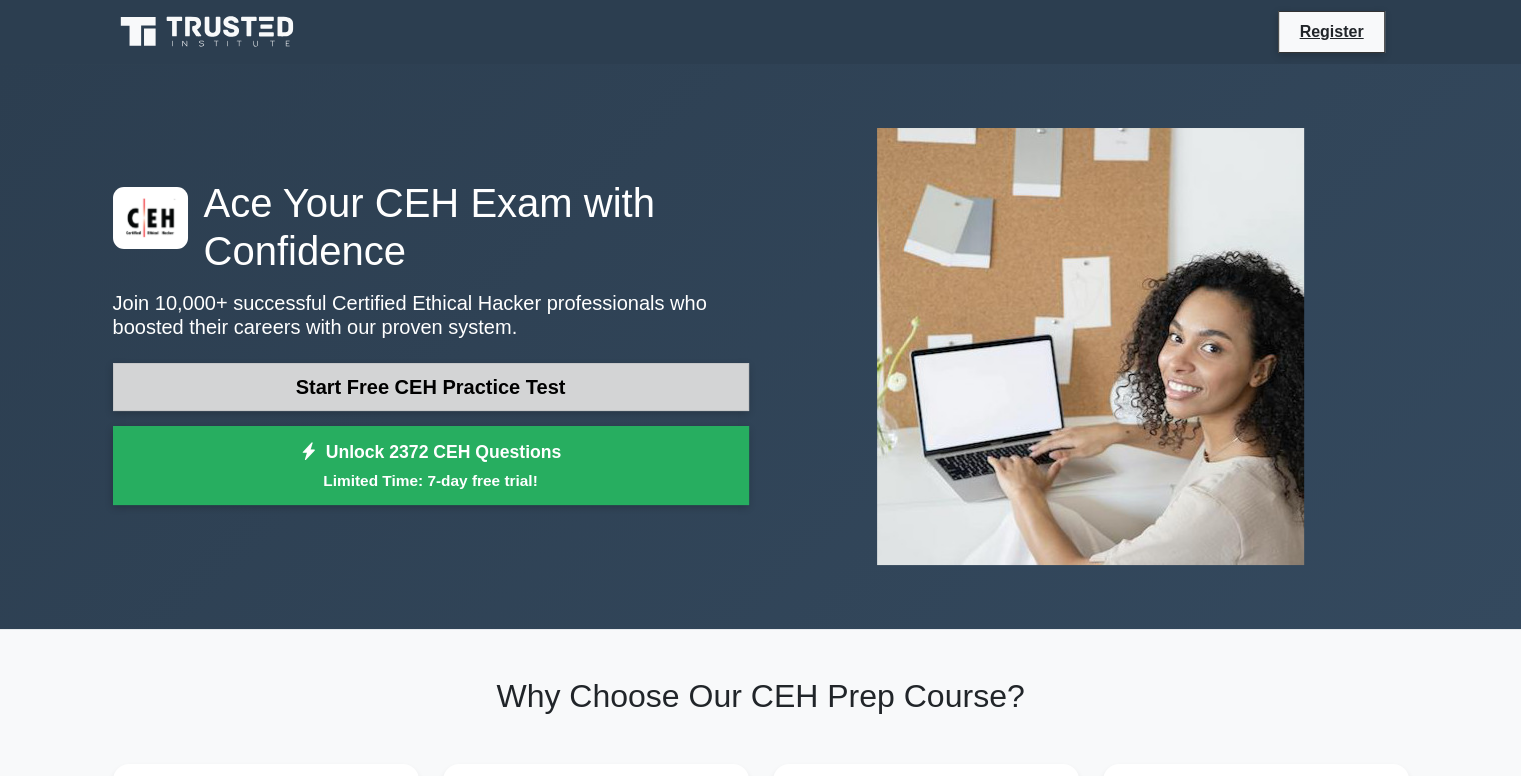 click on "Start Free CEH Practice Test" at bounding box center [431, 387] 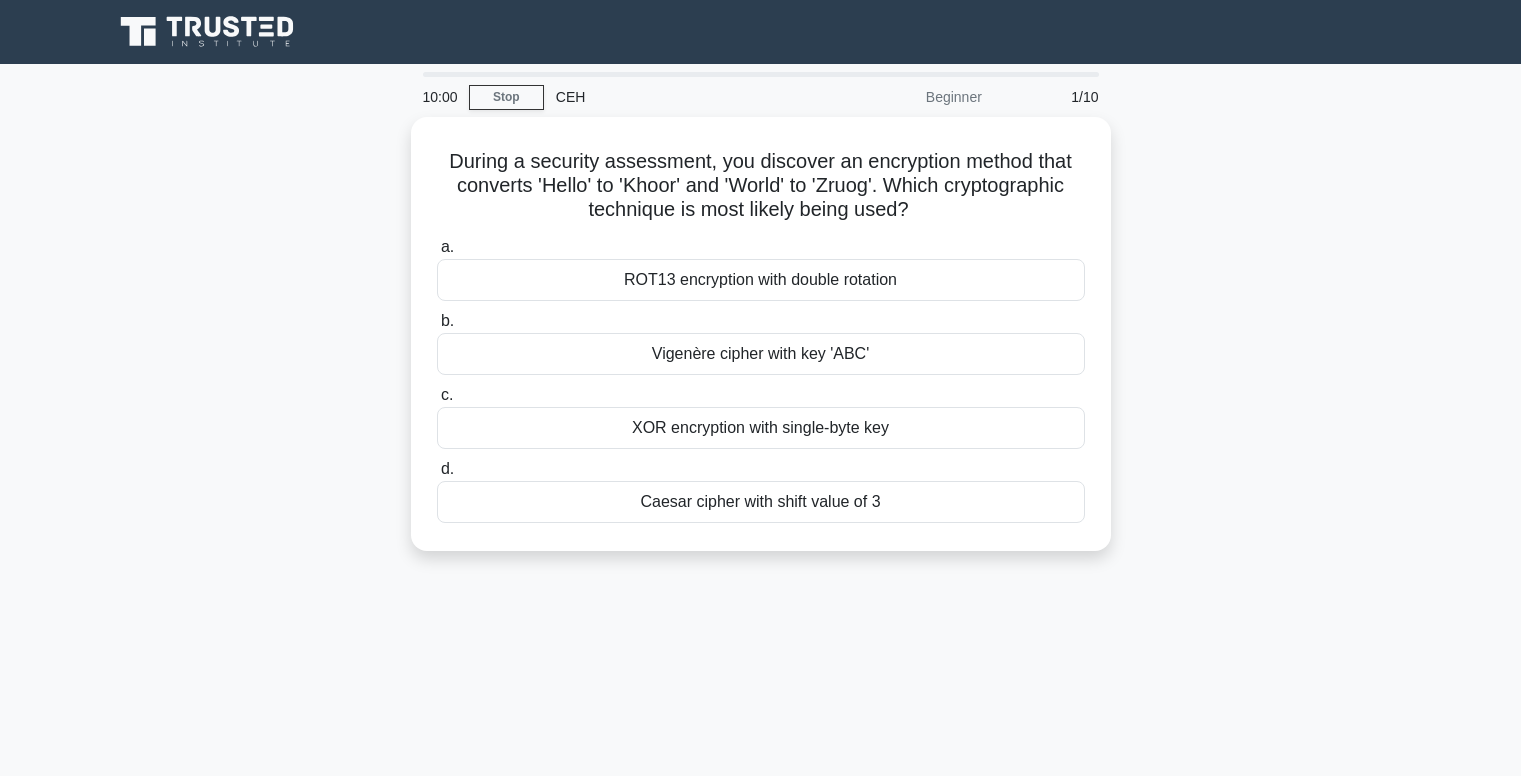 scroll, scrollTop: 0, scrollLeft: 0, axis: both 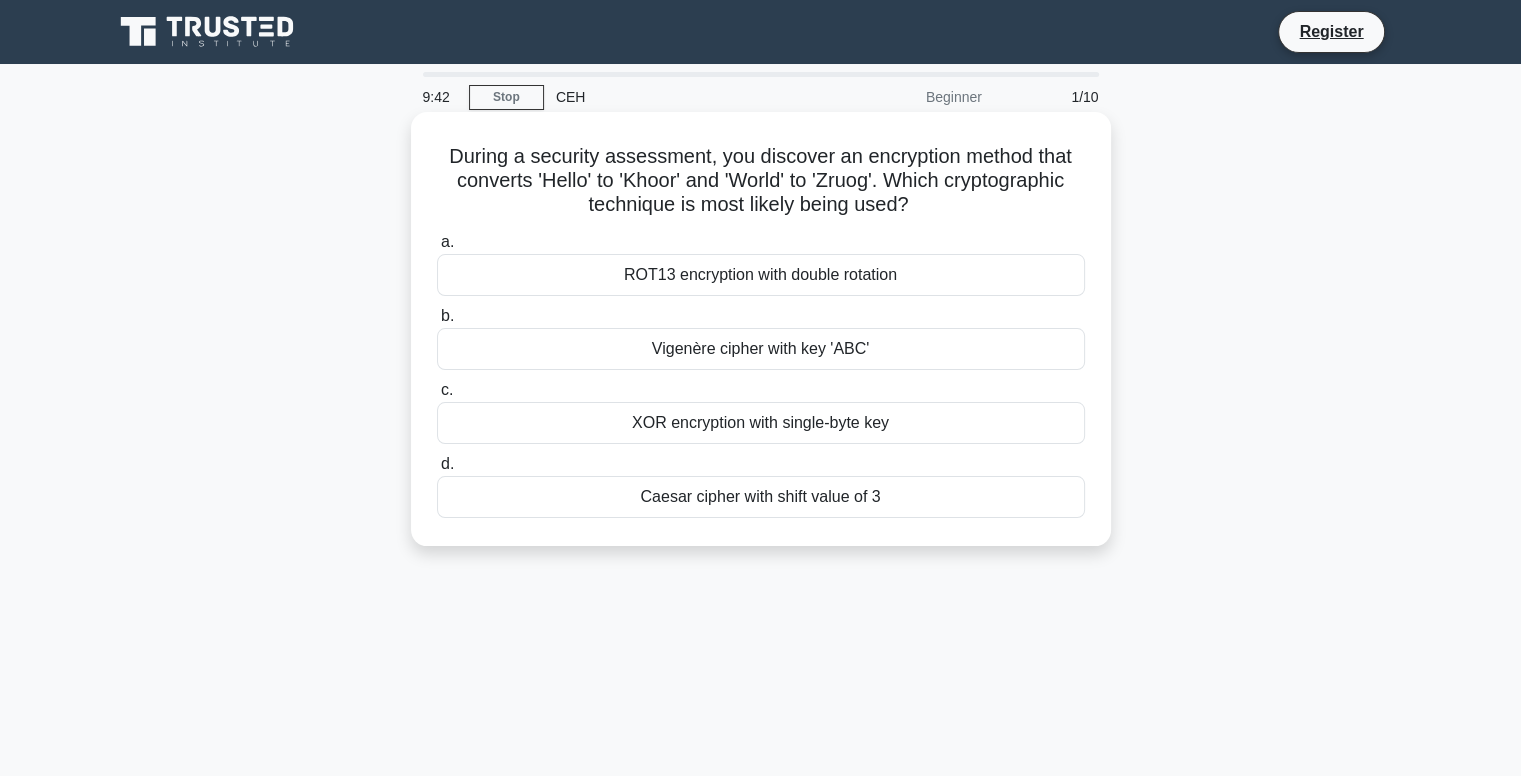 click on "ROT13 encryption with double rotation" at bounding box center [761, 275] 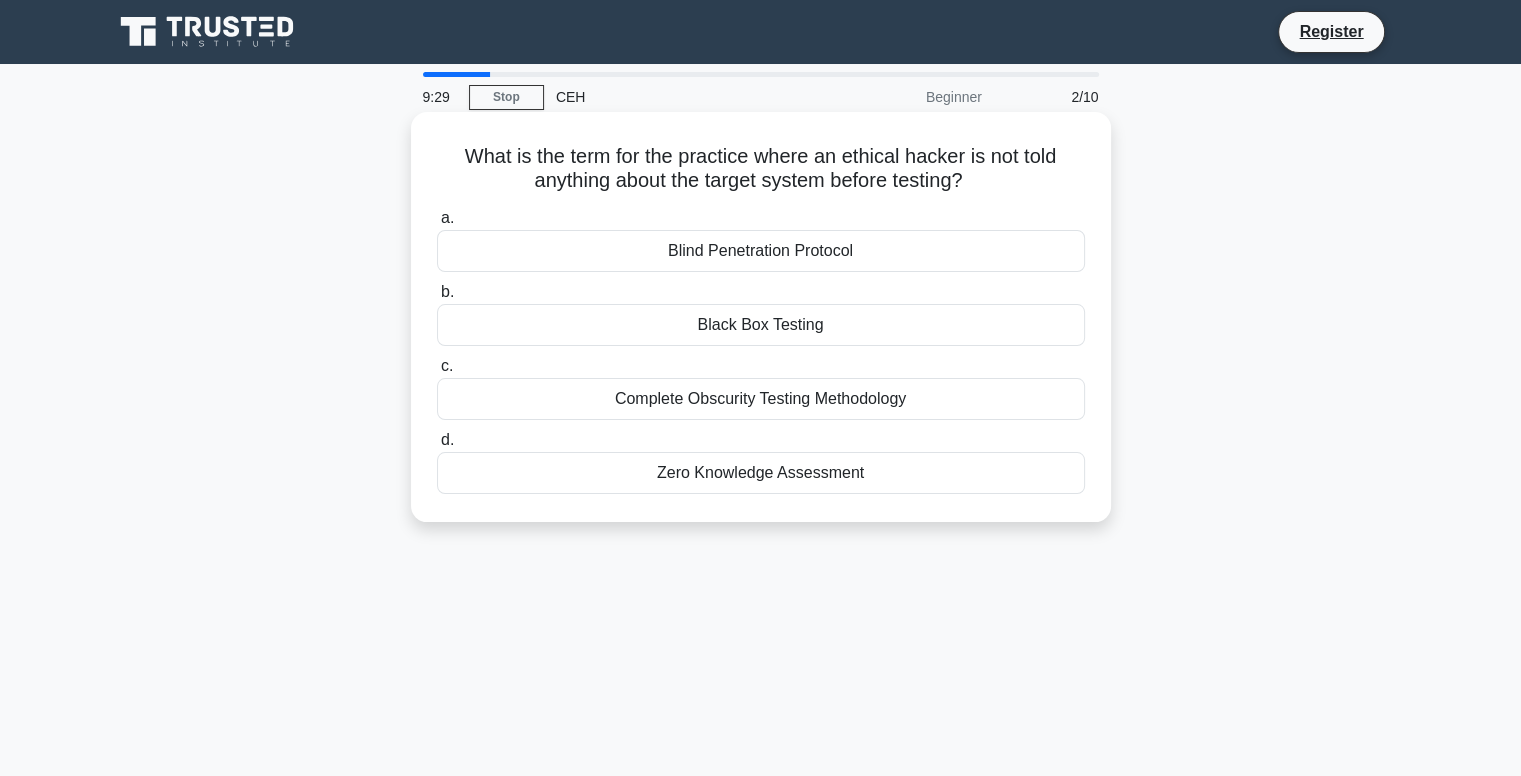 click on "Black Box Testing" at bounding box center (761, 325) 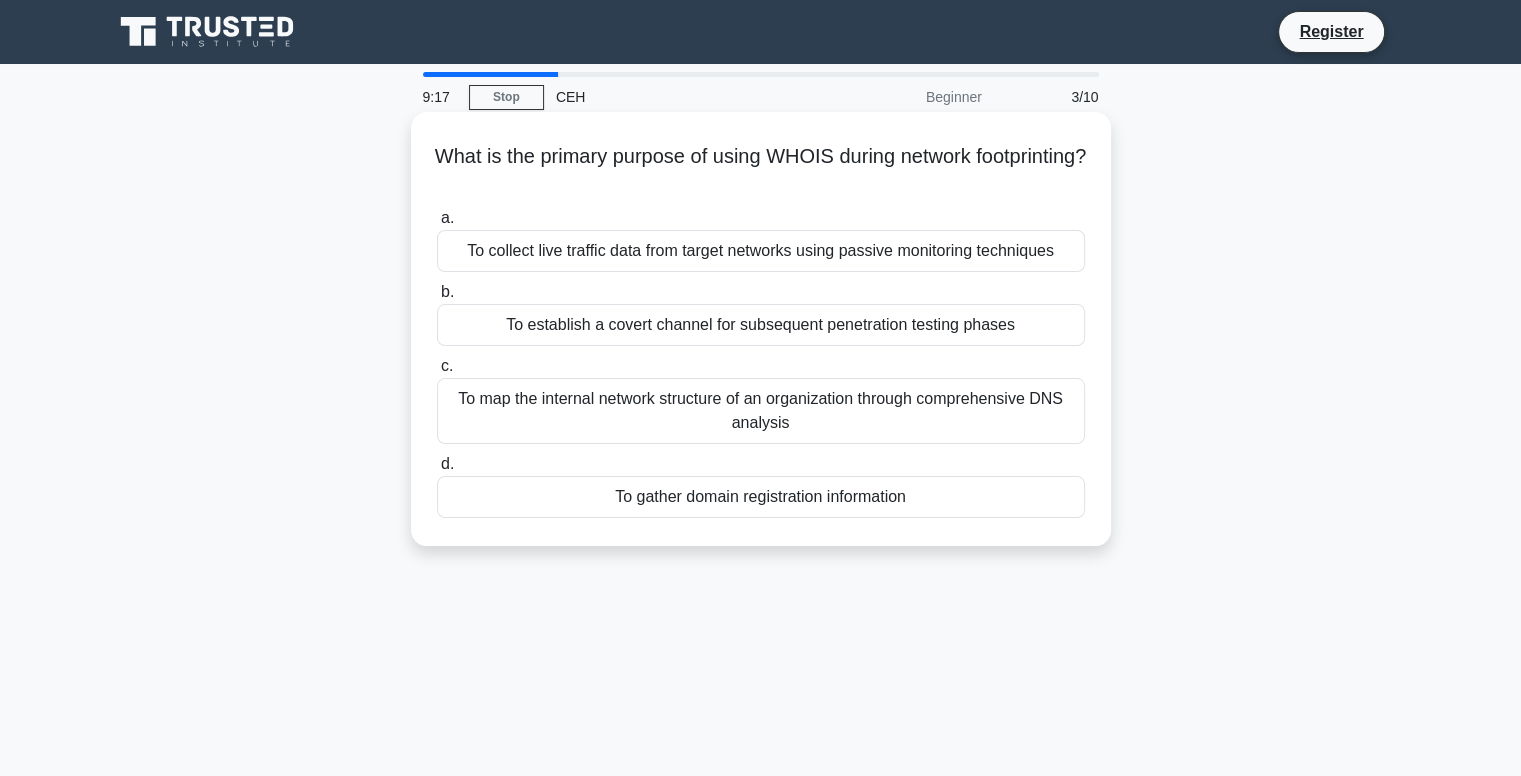 click on "To gather domain registration information" at bounding box center [761, 497] 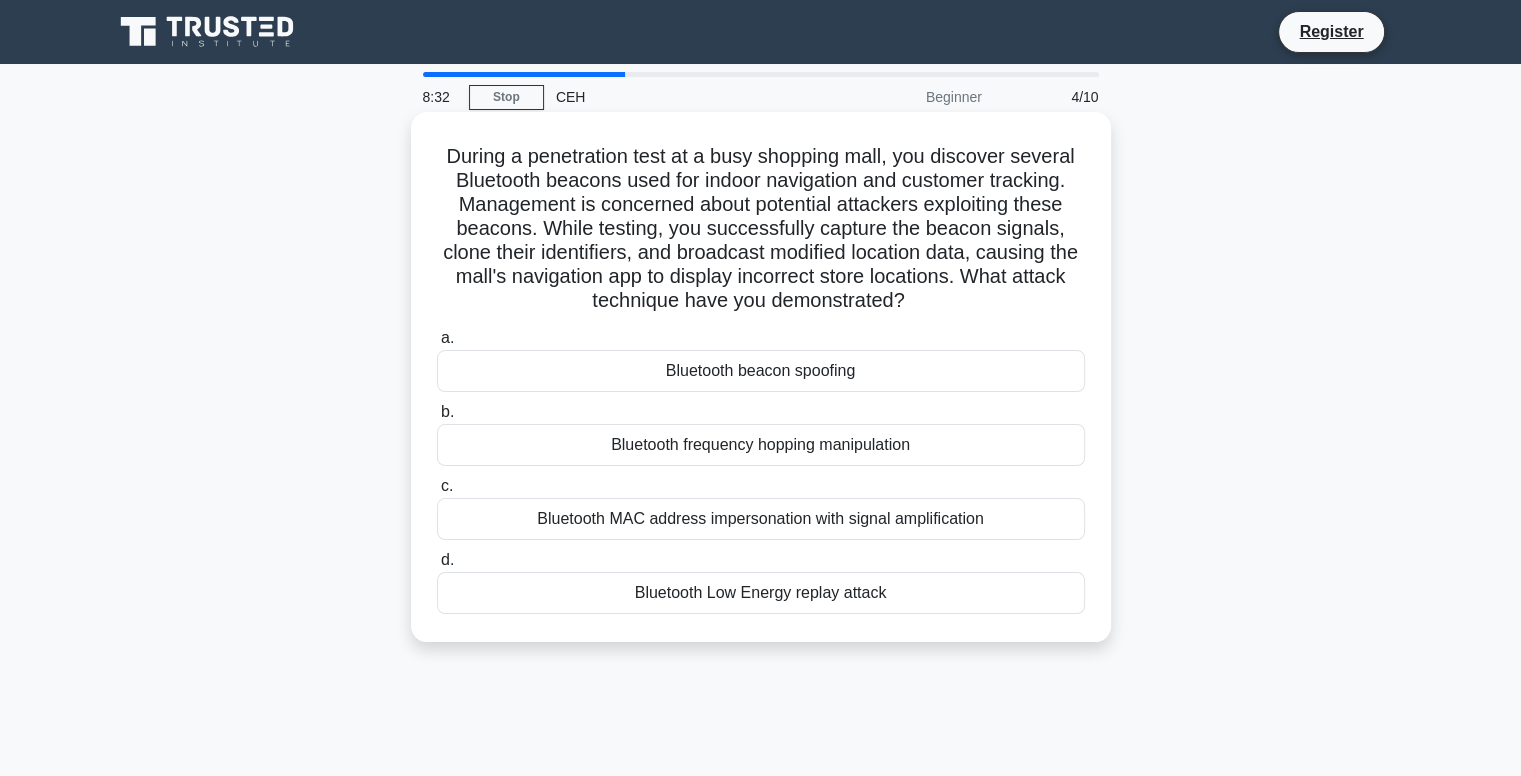 click on "Bluetooth beacon spoofing" at bounding box center [761, 371] 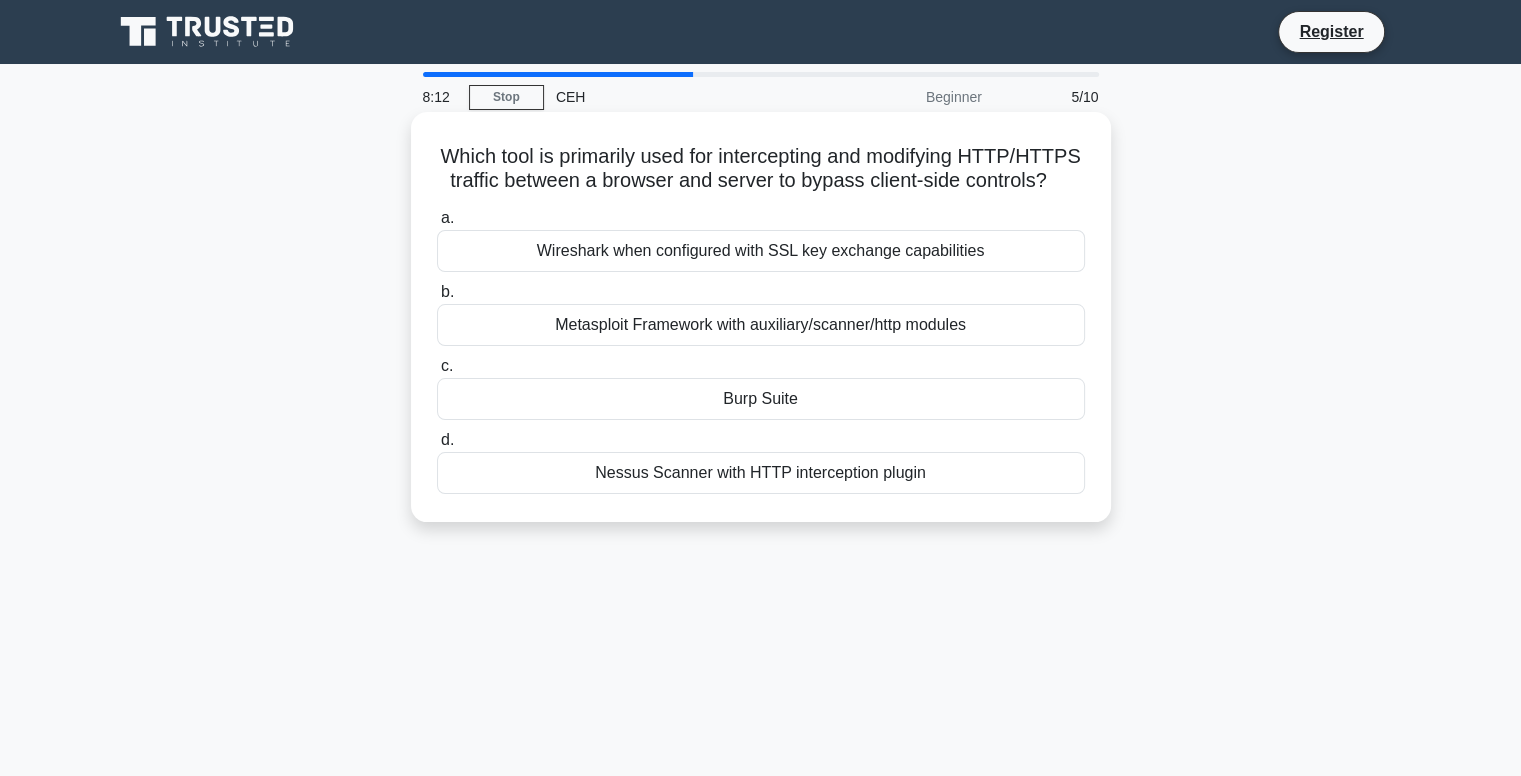 click on "Burp Suite" at bounding box center [761, 399] 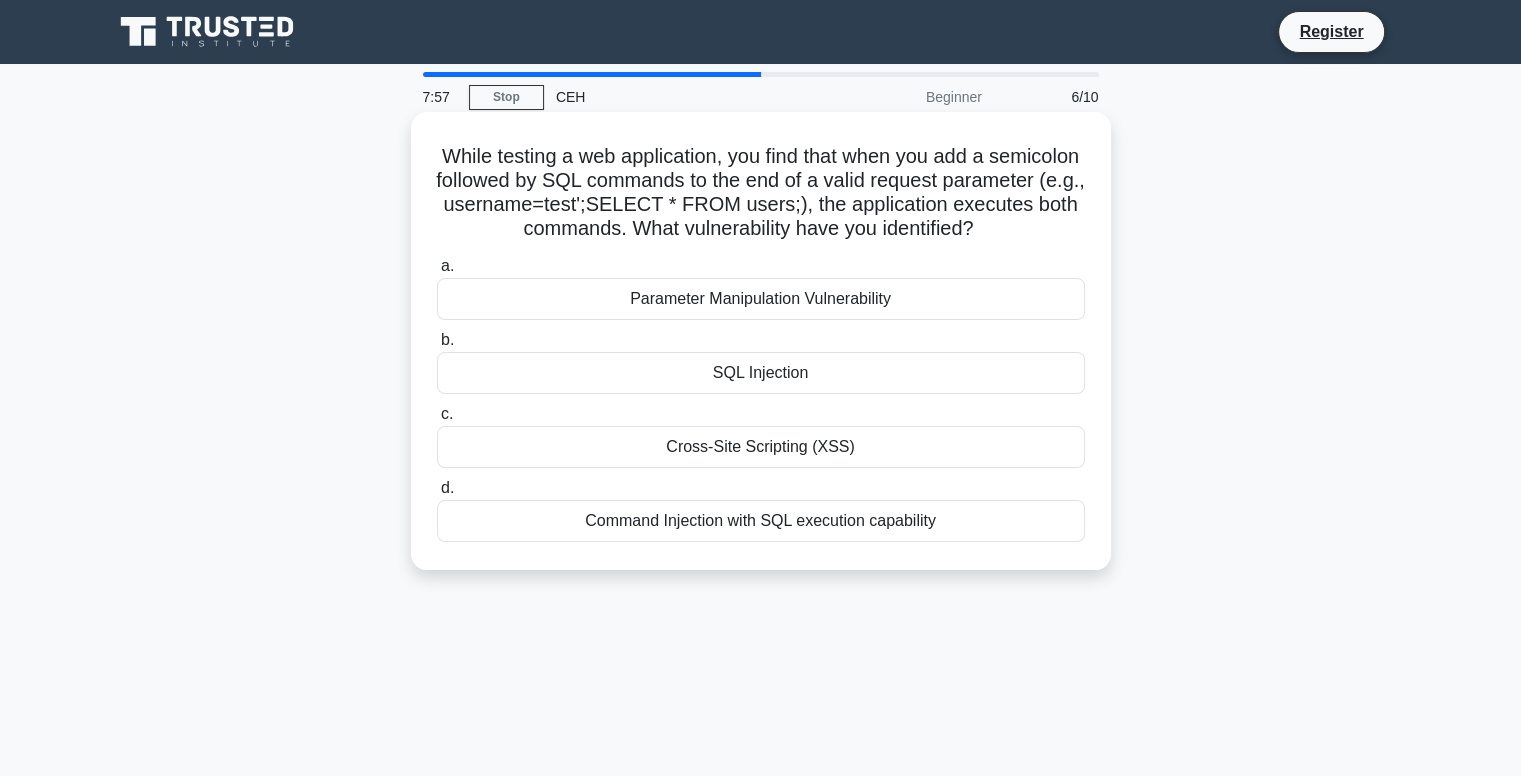 scroll, scrollTop: 8, scrollLeft: 0, axis: vertical 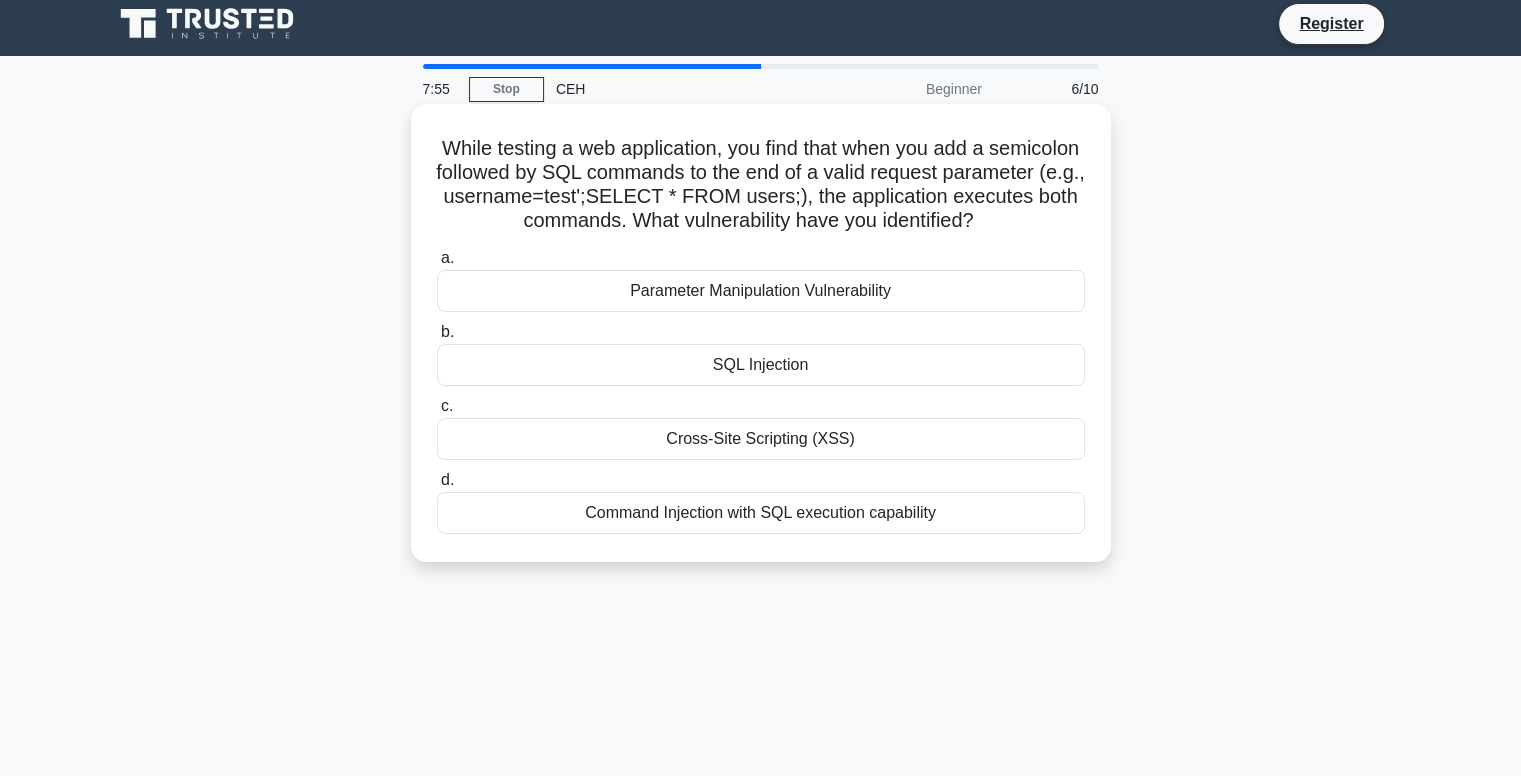 click on "SQL Injection" at bounding box center (761, 365) 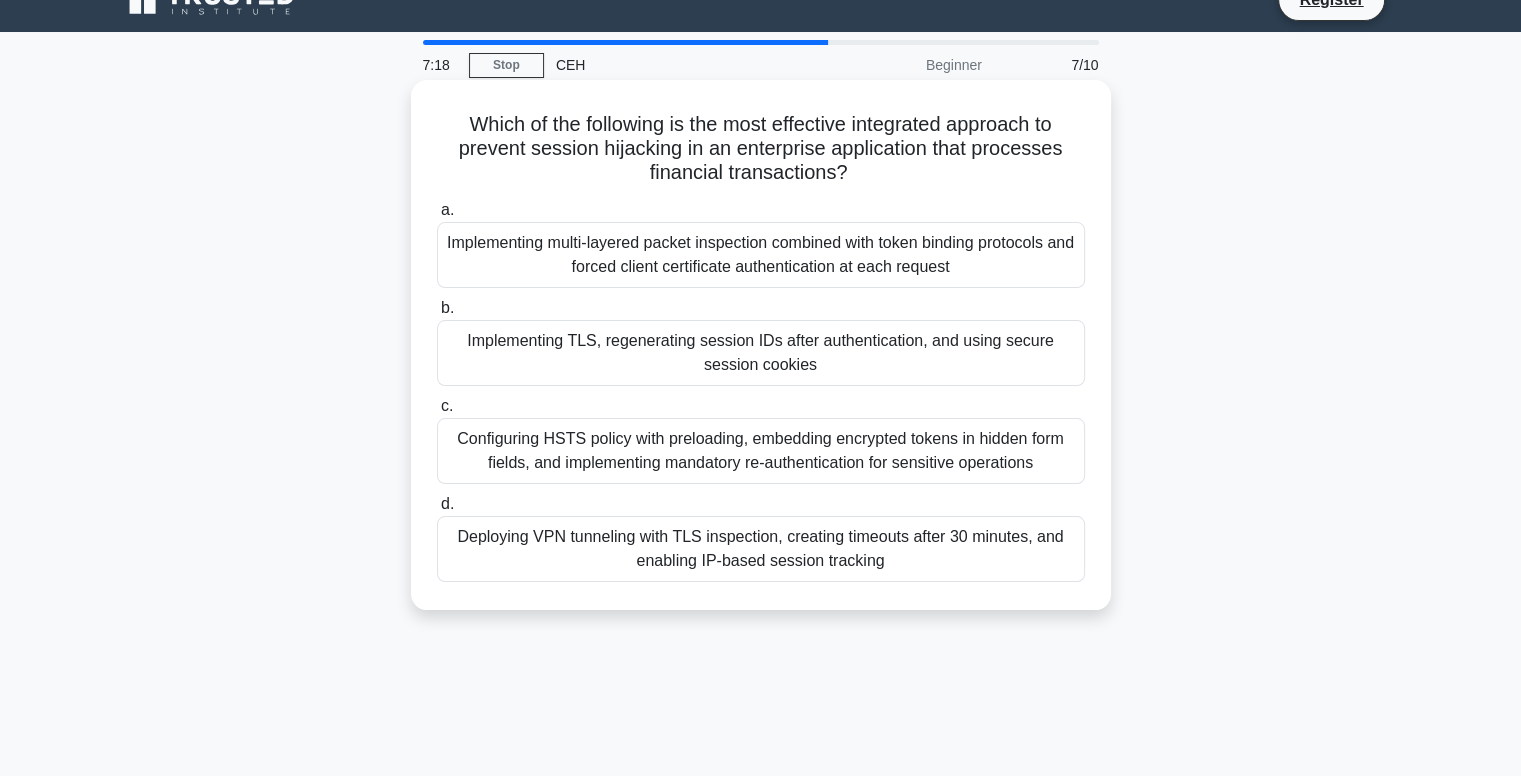 scroll, scrollTop: 34, scrollLeft: 0, axis: vertical 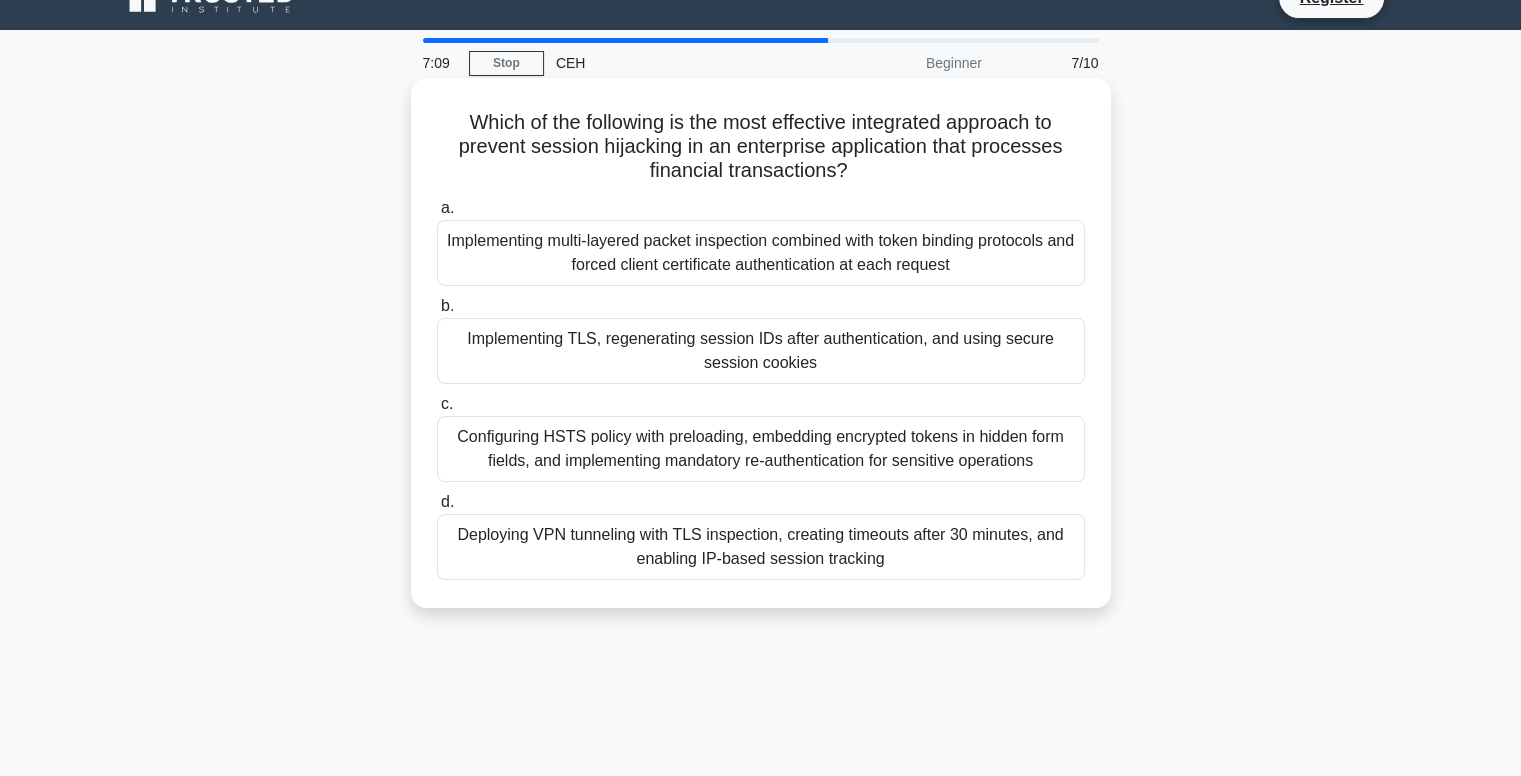 click on "Deploying VPN tunneling with TLS inspection, creating timeouts after 30 minutes, and enabling IP-based session tracking" at bounding box center [761, 547] 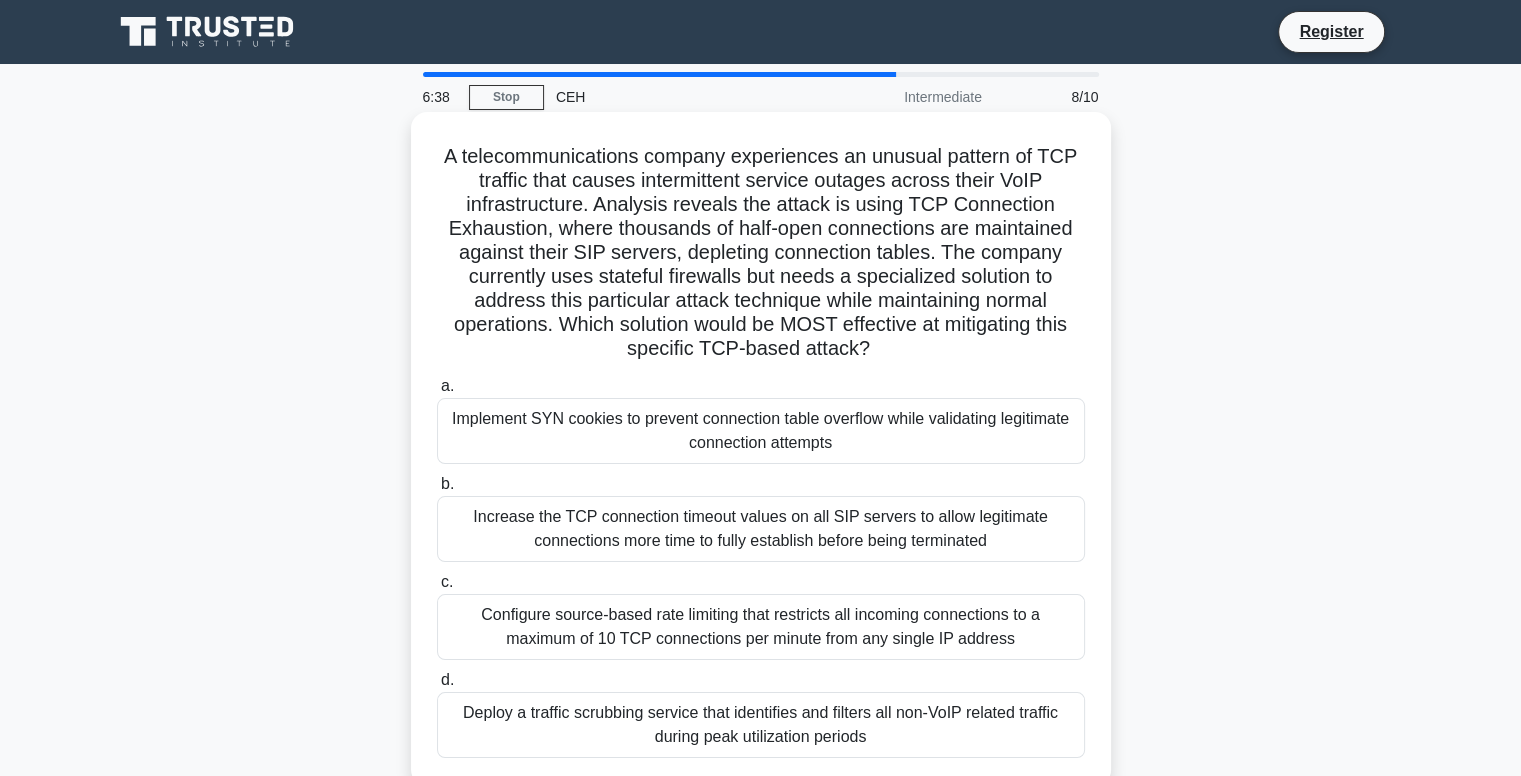 scroll, scrollTop: 60, scrollLeft: 0, axis: vertical 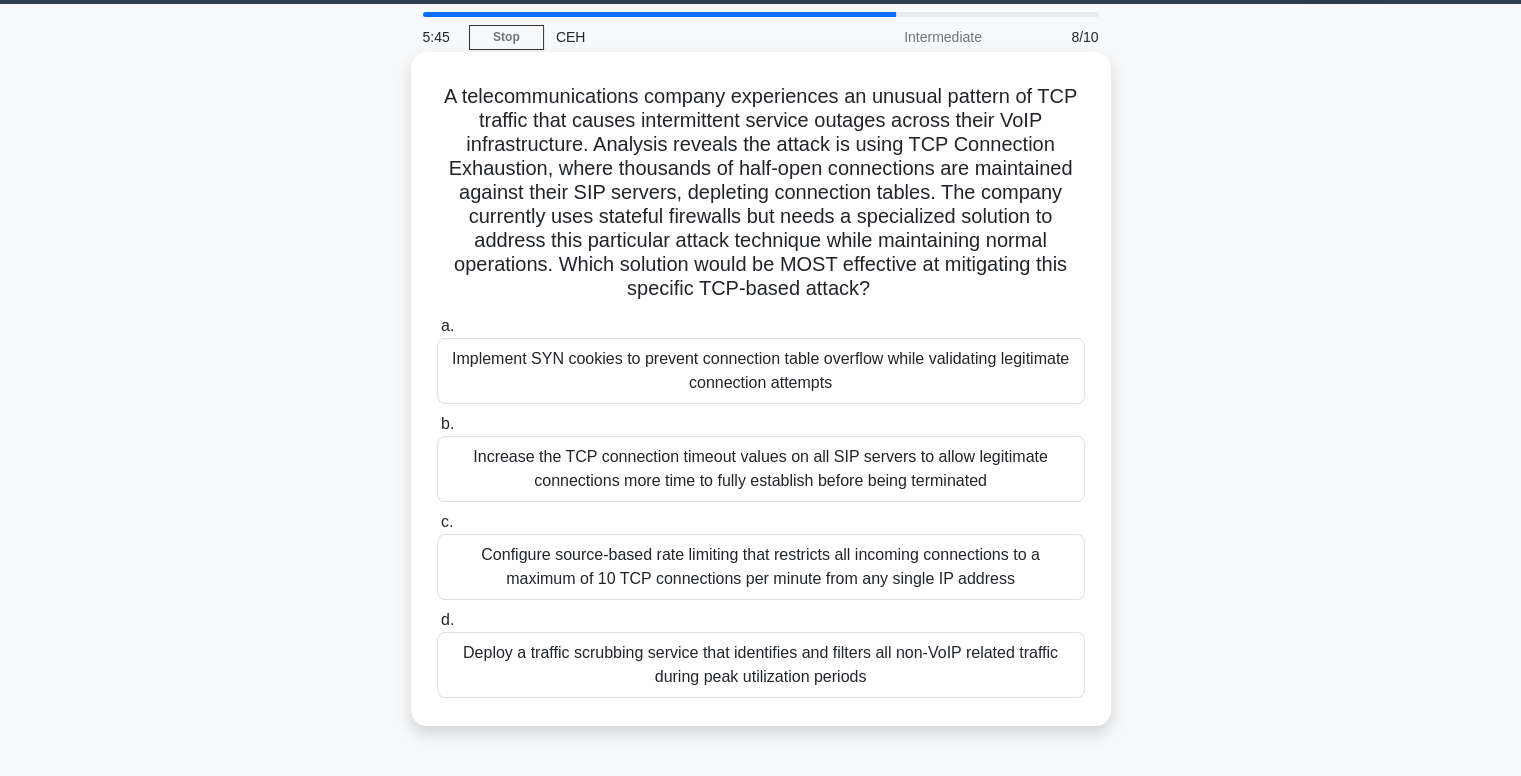 click on "Implement SYN cookies to prevent connection table overflow while validating legitimate connection attempts" at bounding box center (761, 371) 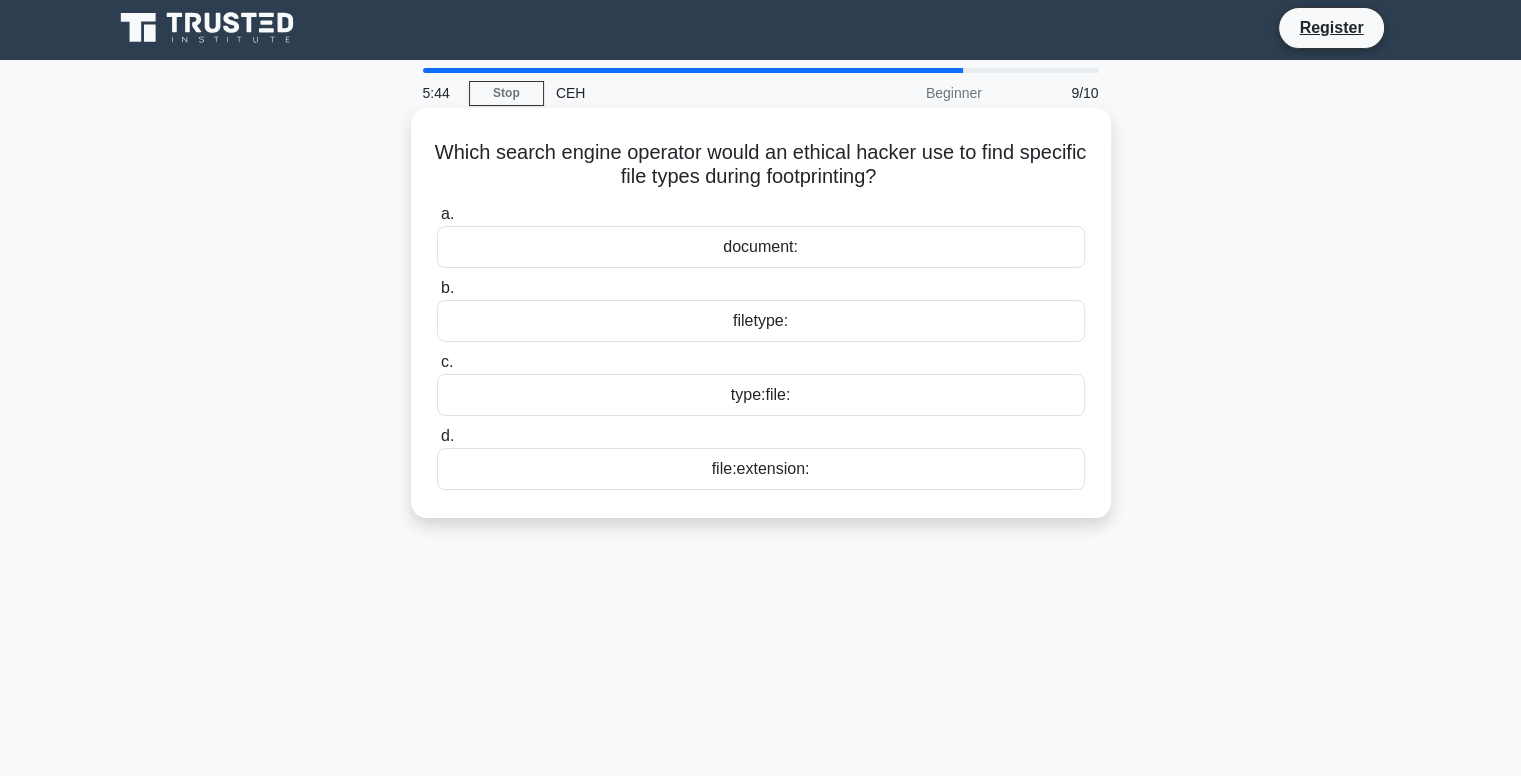 scroll, scrollTop: 0, scrollLeft: 0, axis: both 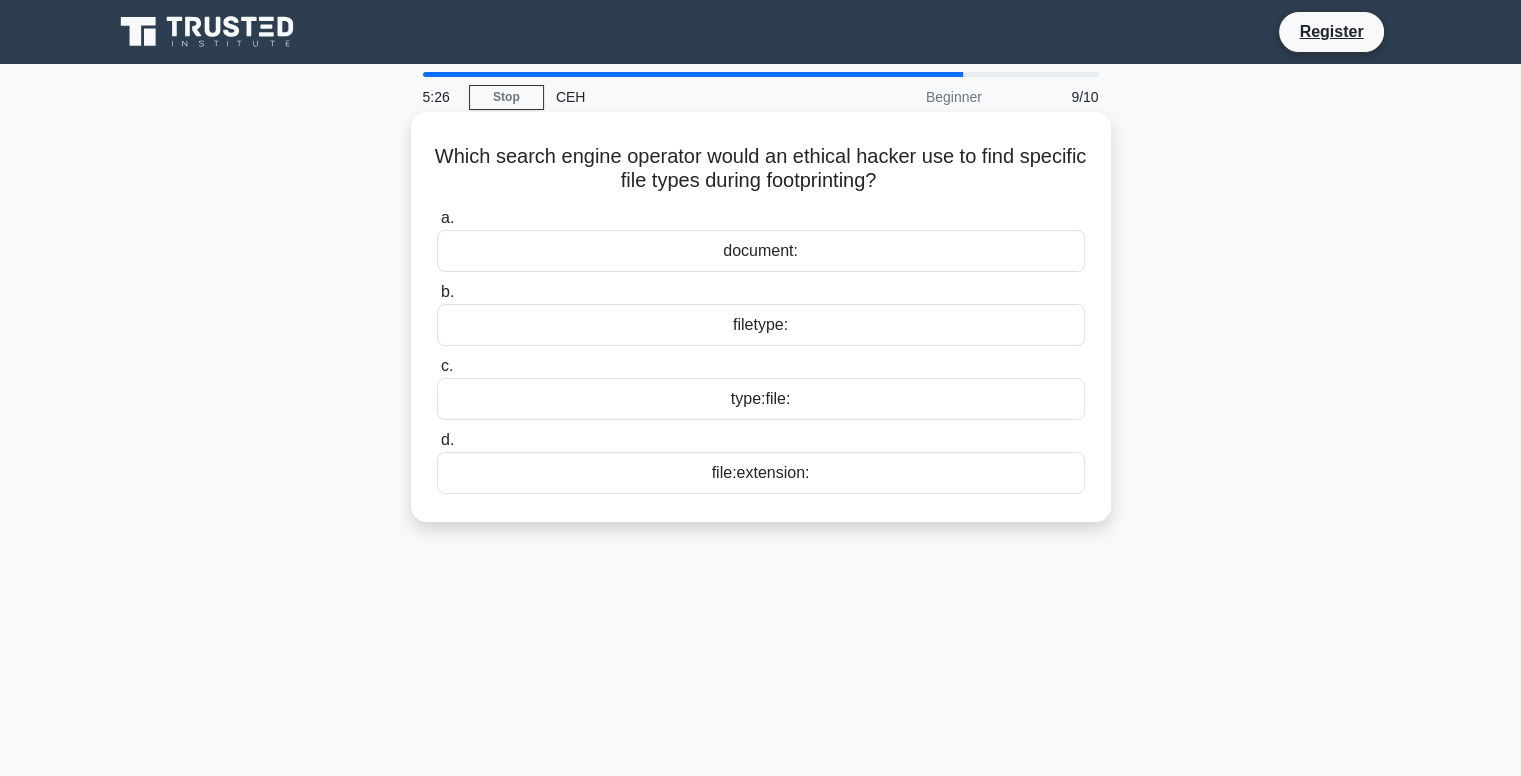 click on "filetype:" at bounding box center [761, 325] 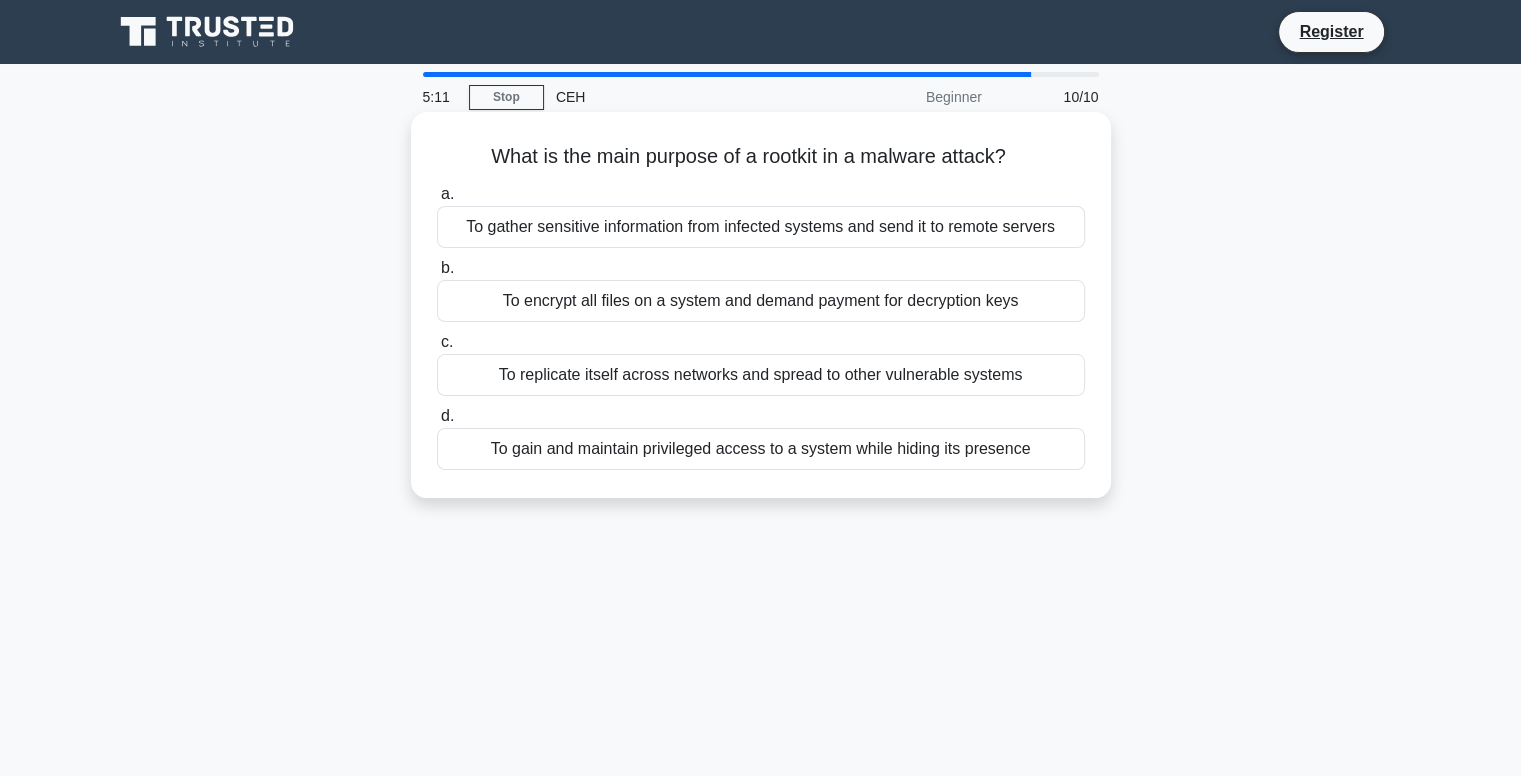 click on "To gain and maintain privileged access to a system while hiding its presence" at bounding box center [761, 449] 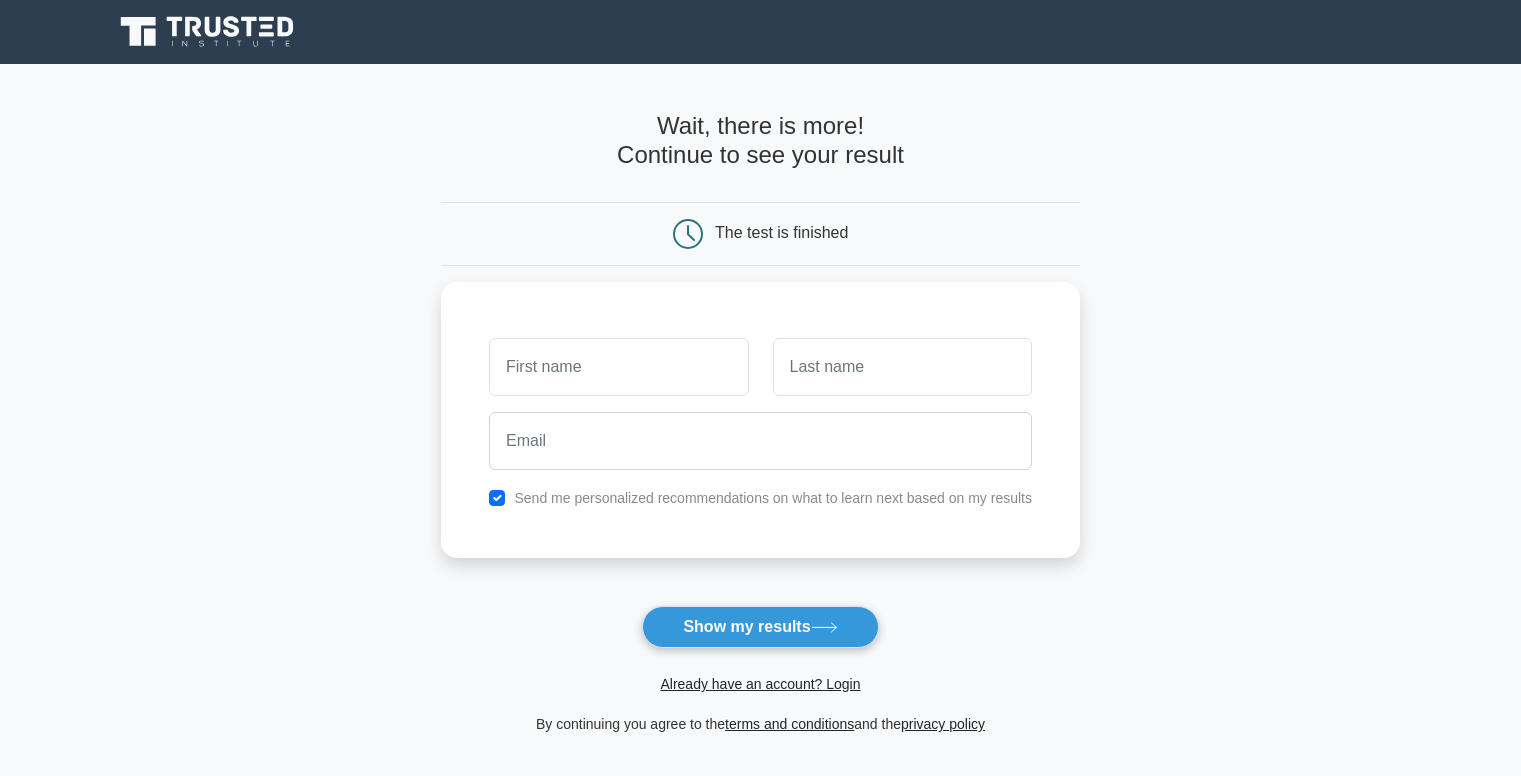 scroll, scrollTop: 0, scrollLeft: 0, axis: both 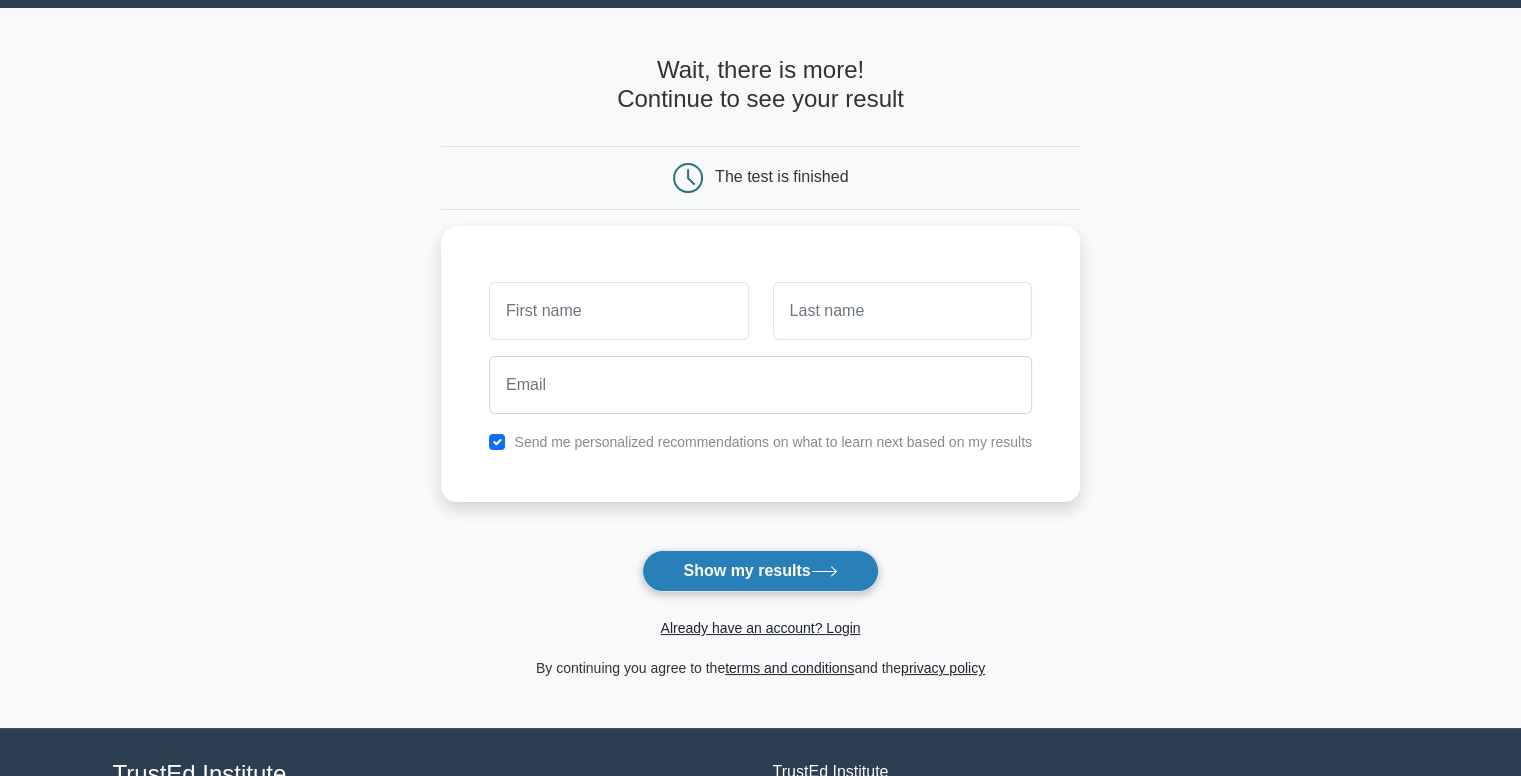 click on "Show my results" at bounding box center [760, 571] 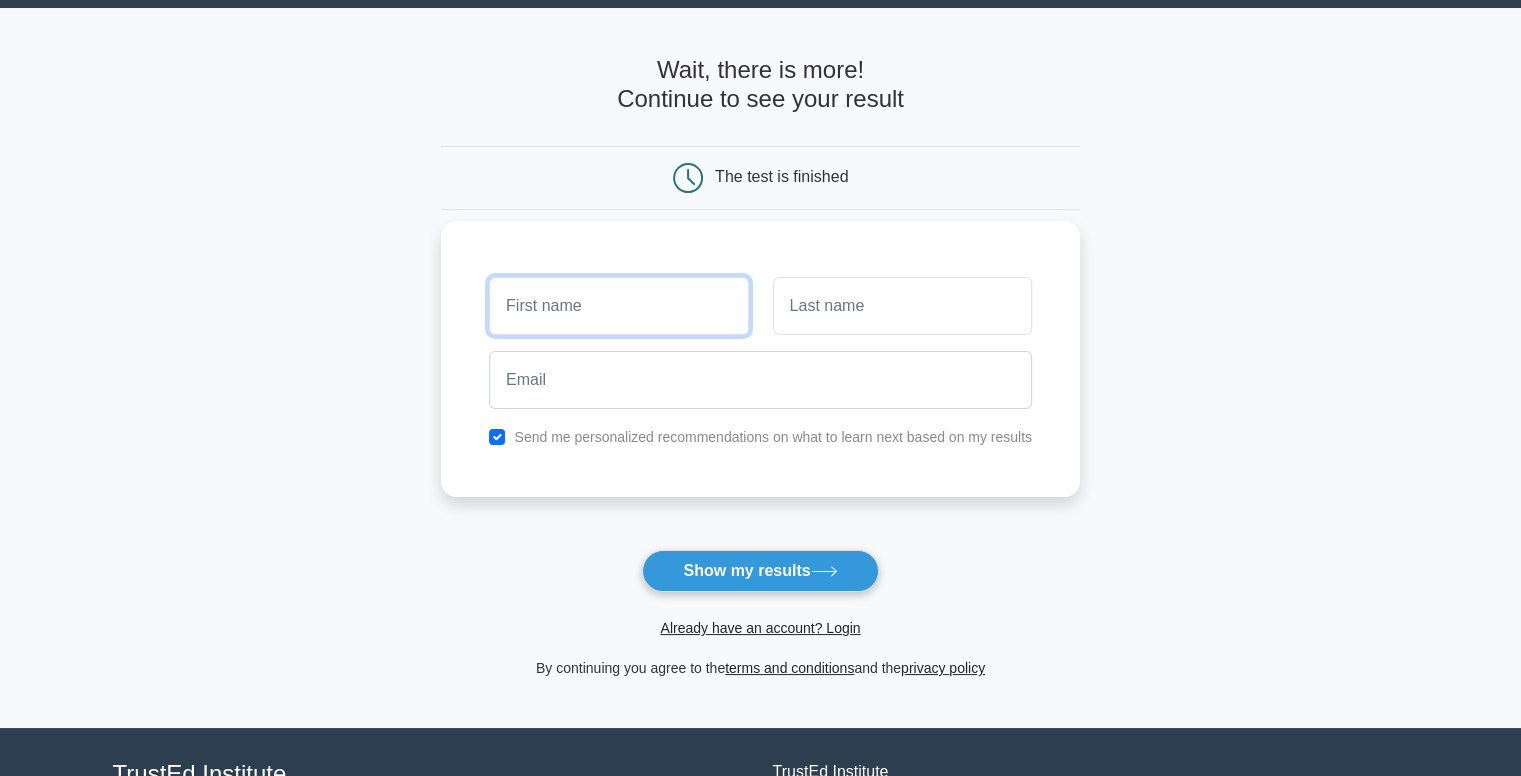 click at bounding box center [618, 306] 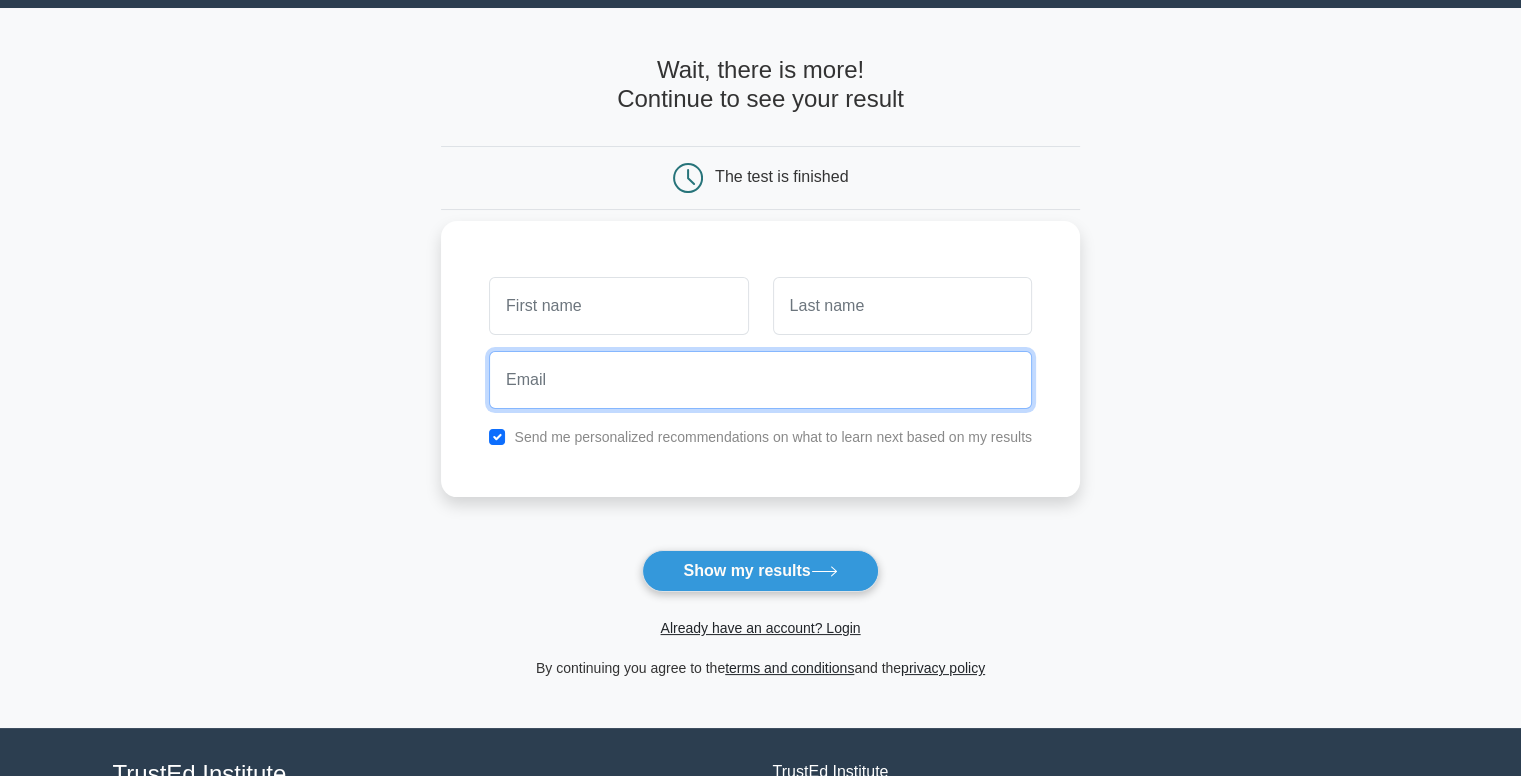 click at bounding box center [760, 380] 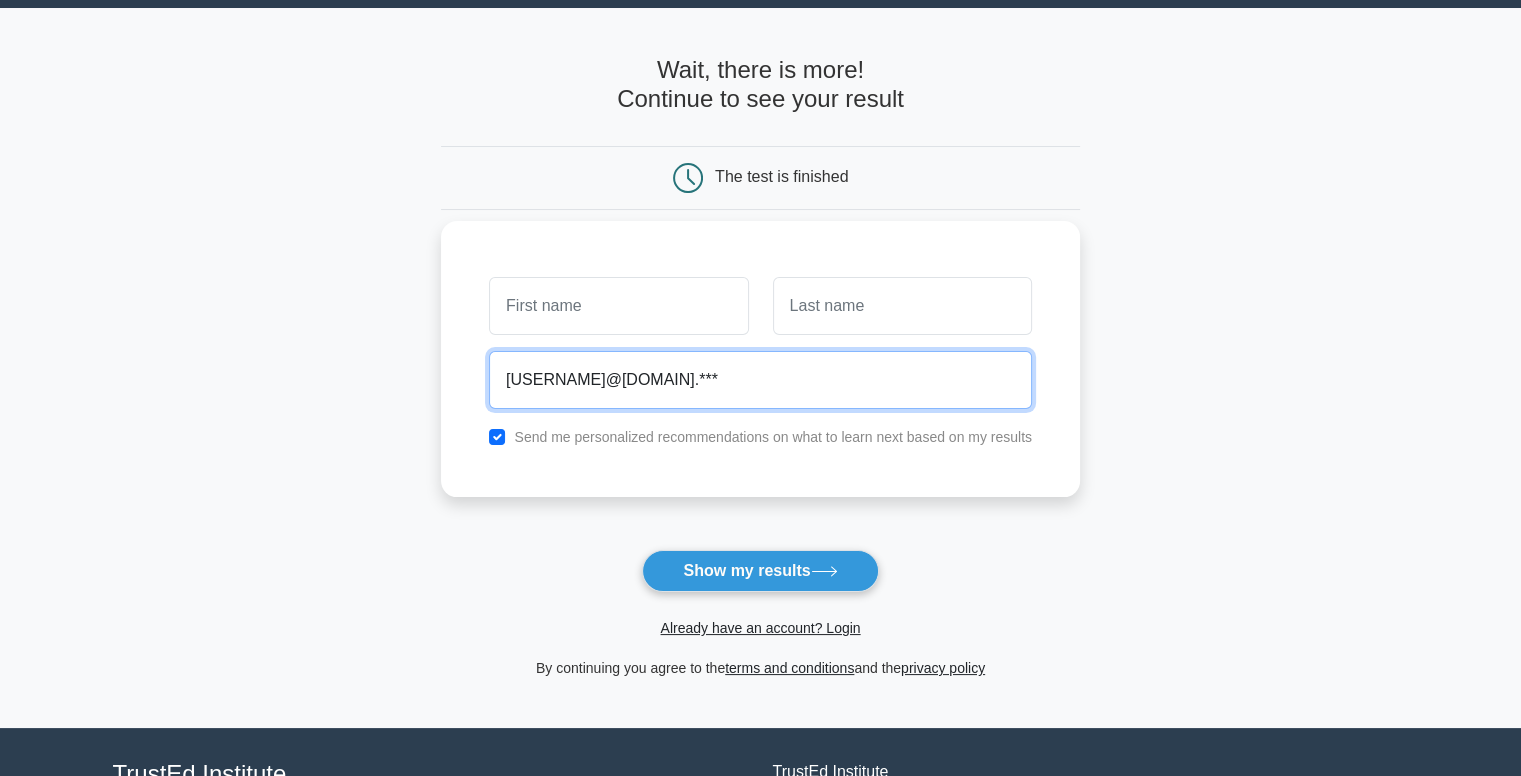 type on "nekilen634@percyfx.com" 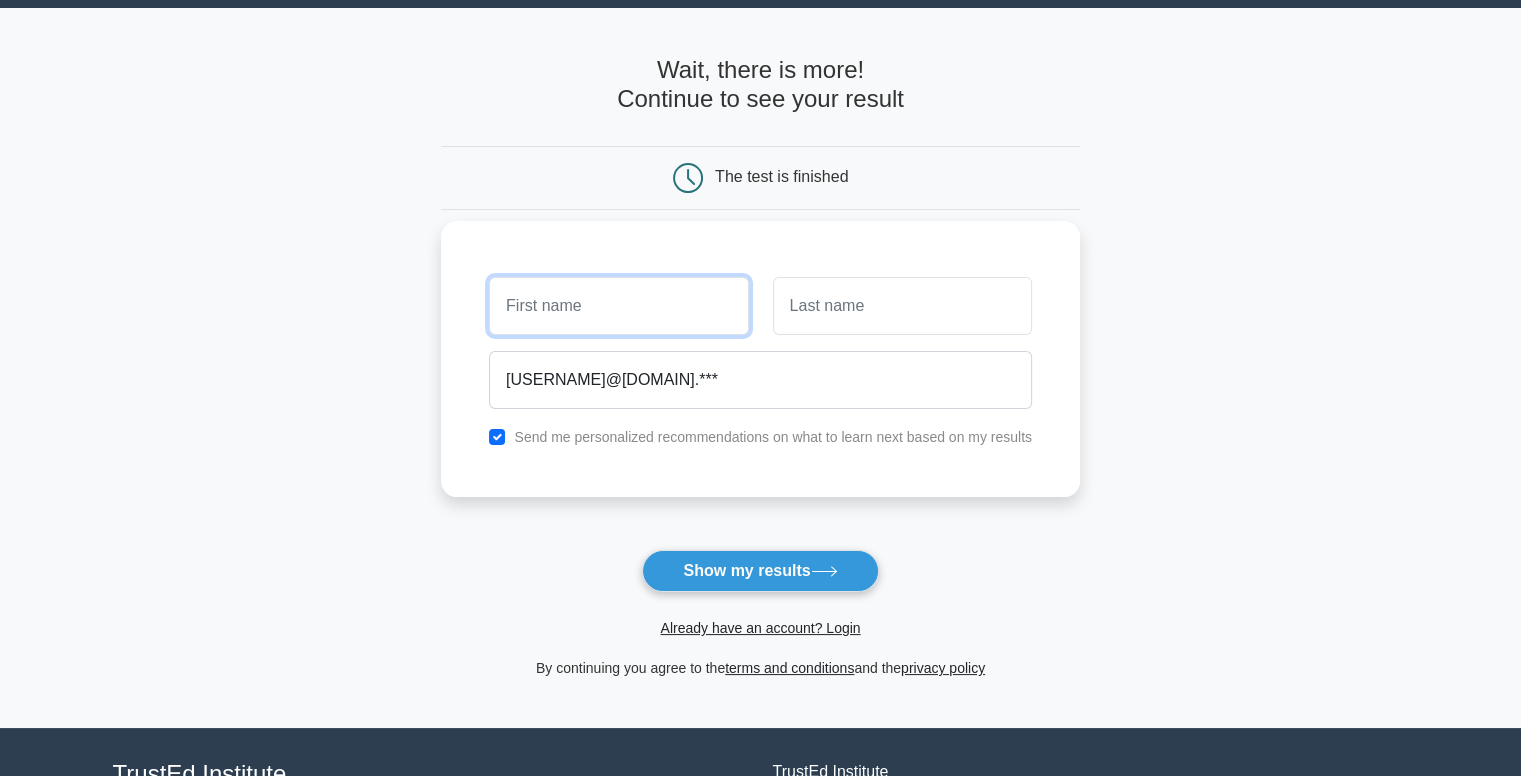 click at bounding box center (618, 306) 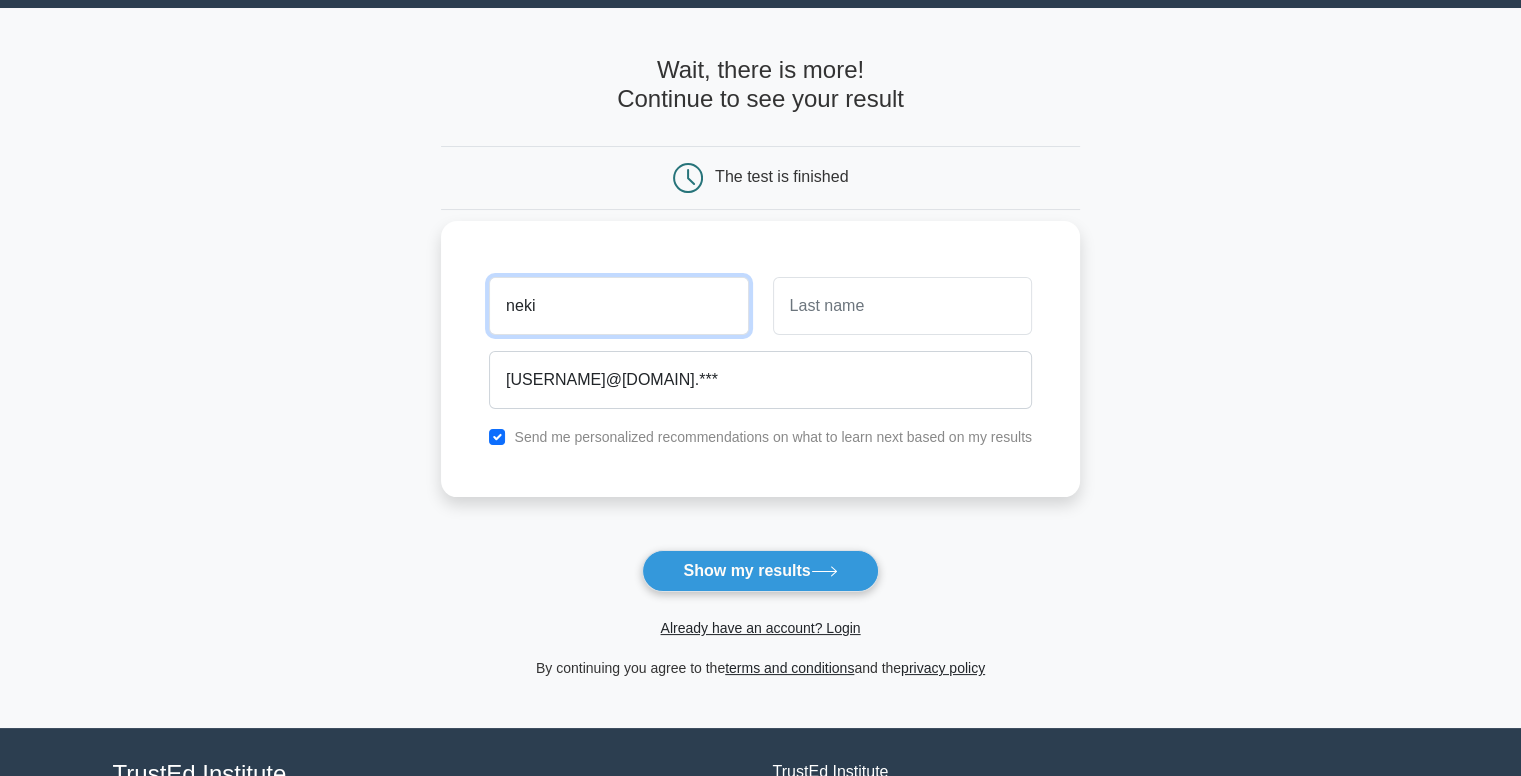 type on "neki" 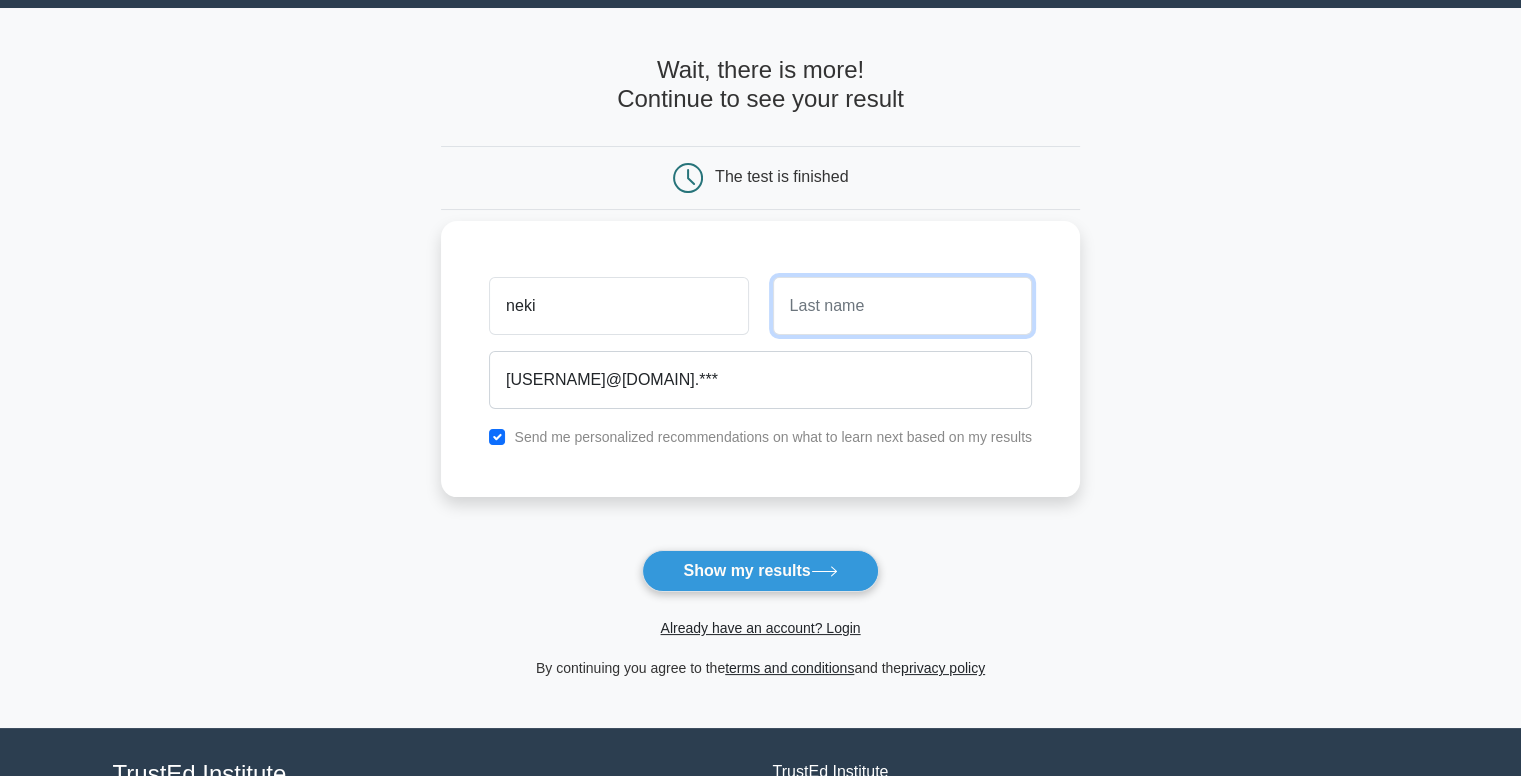 click at bounding box center (902, 306) 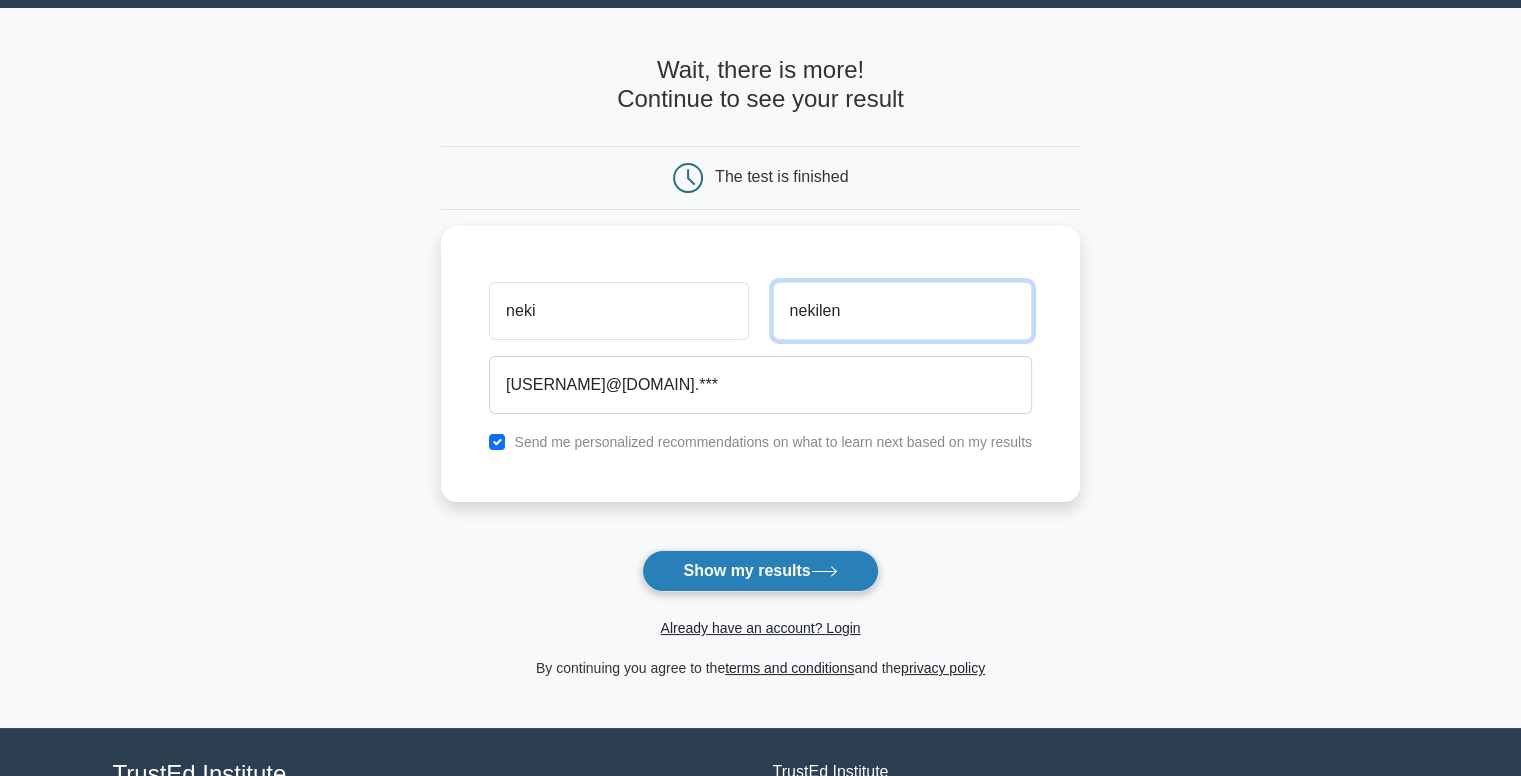 type on "nekilen" 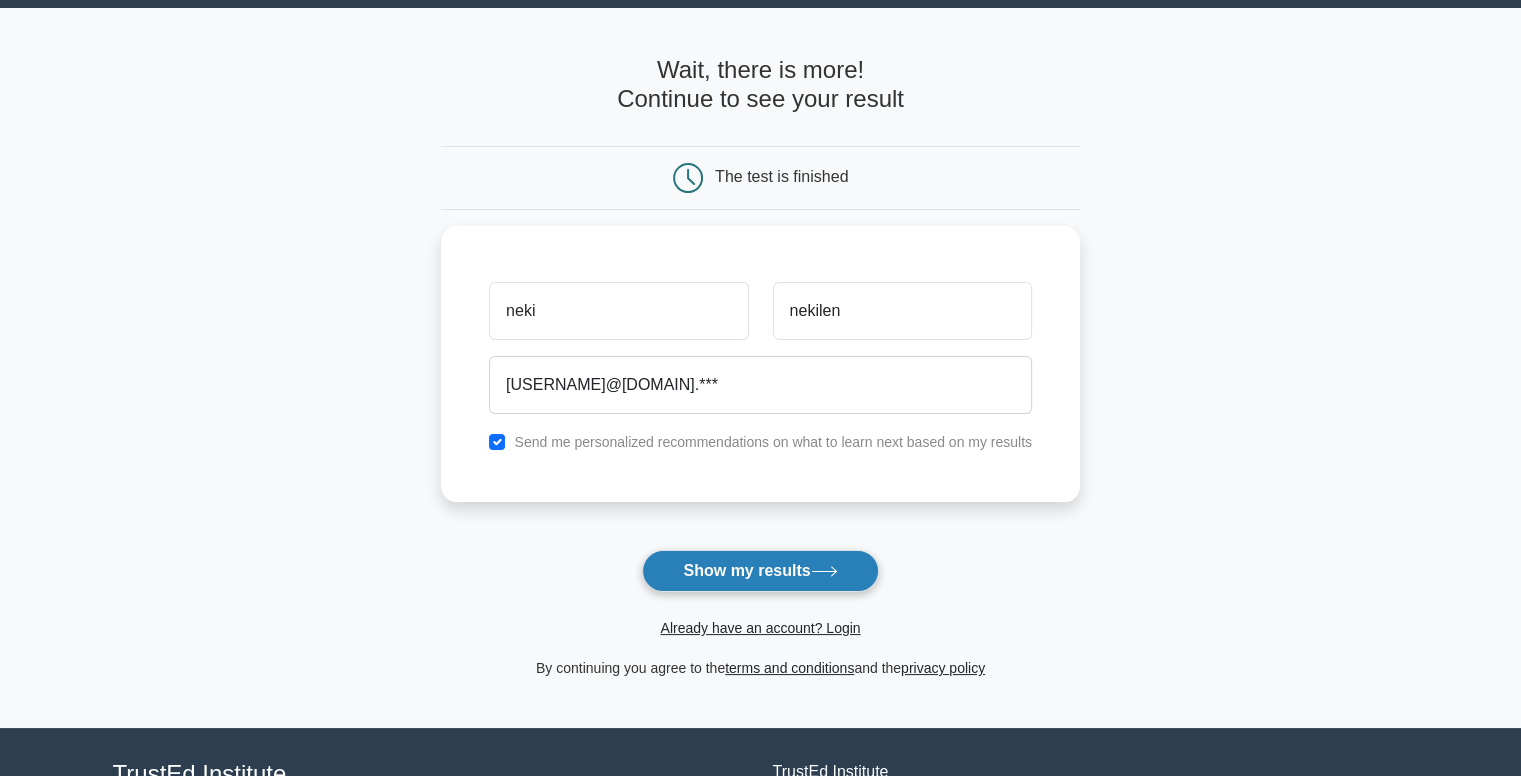 click on "Show my results" at bounding box center (760, 571) 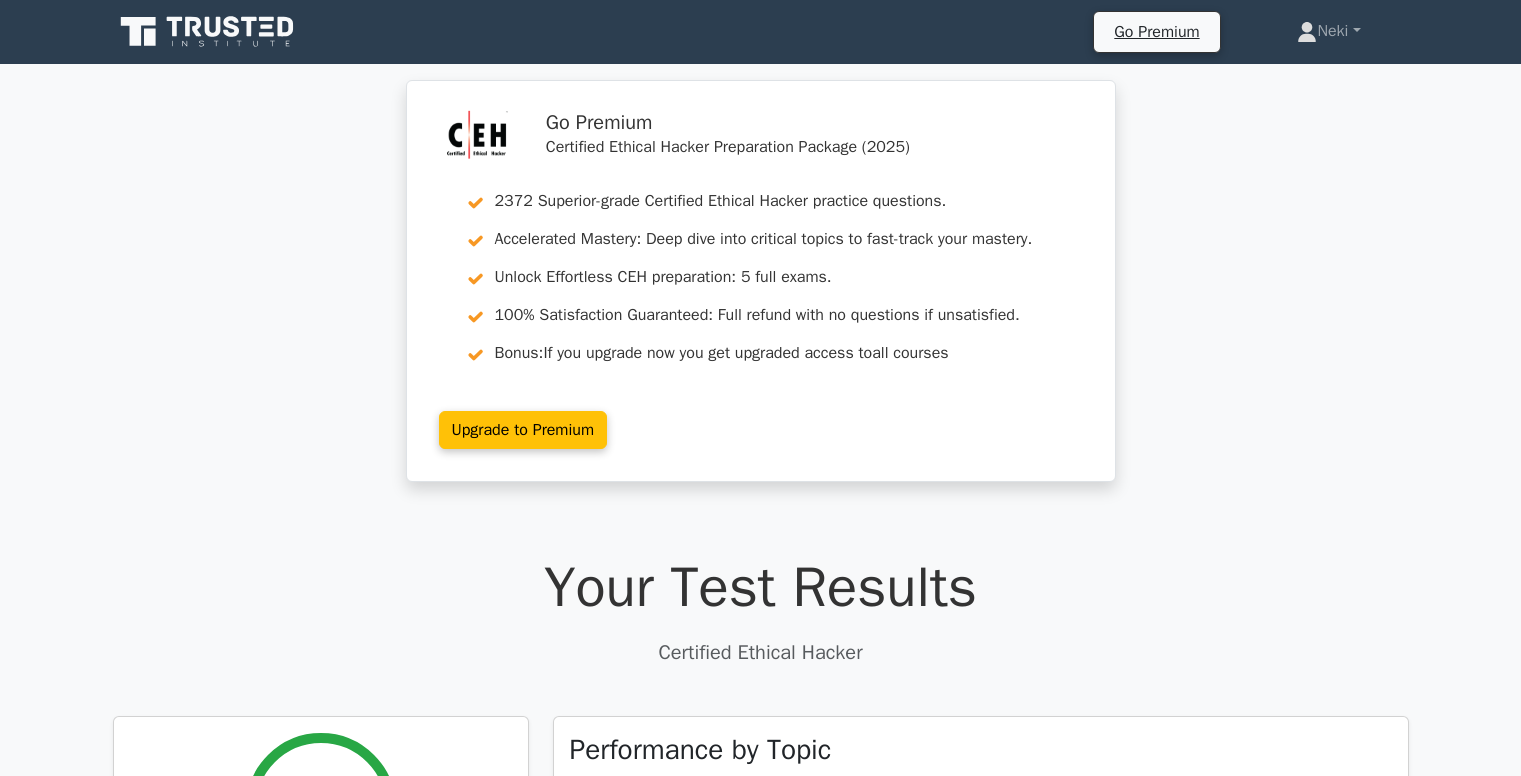 scroll, scrollTop: 0, scrollLeft: 0, axis: both 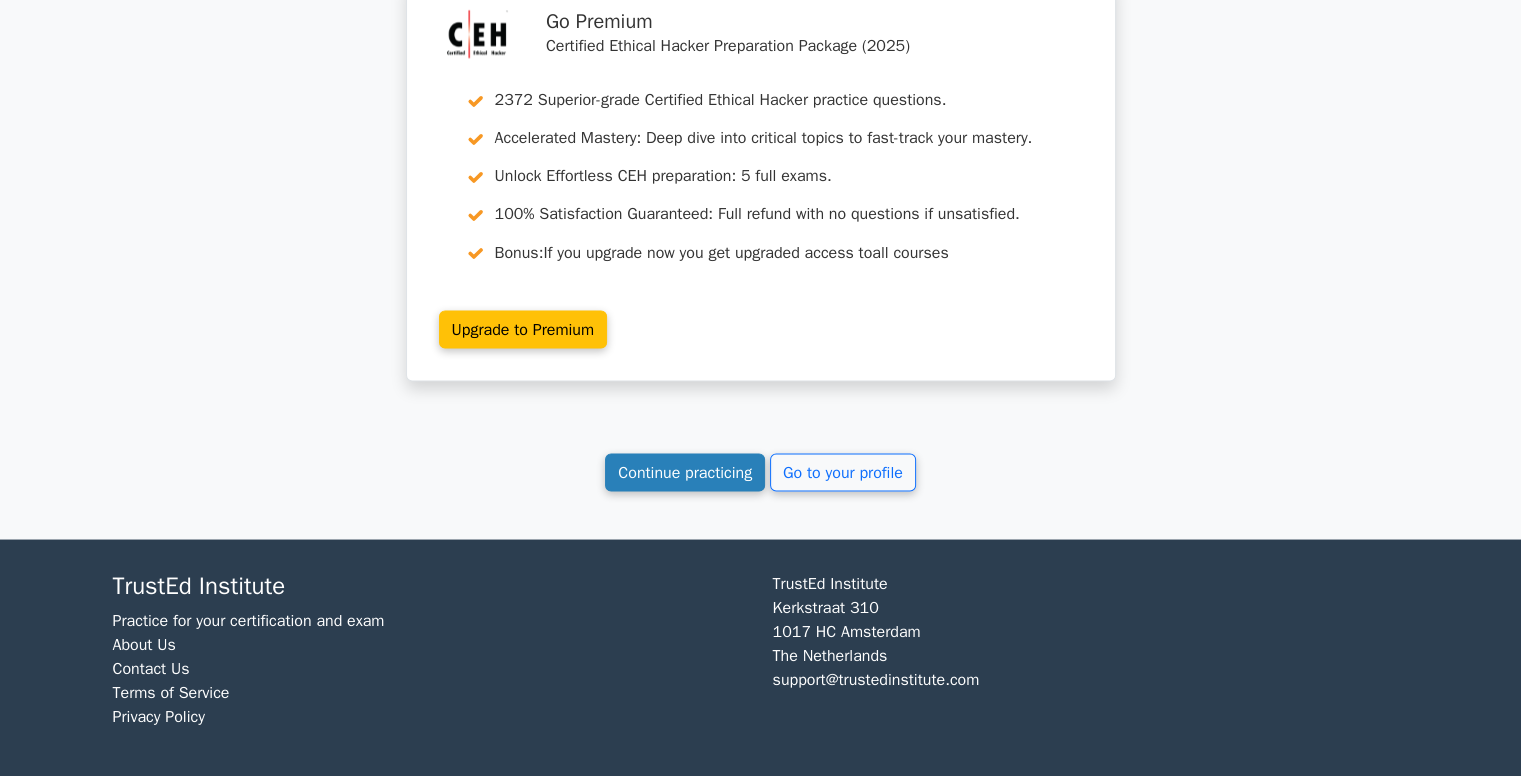 click on "Continue practicing" at bounding box center [685, 472] 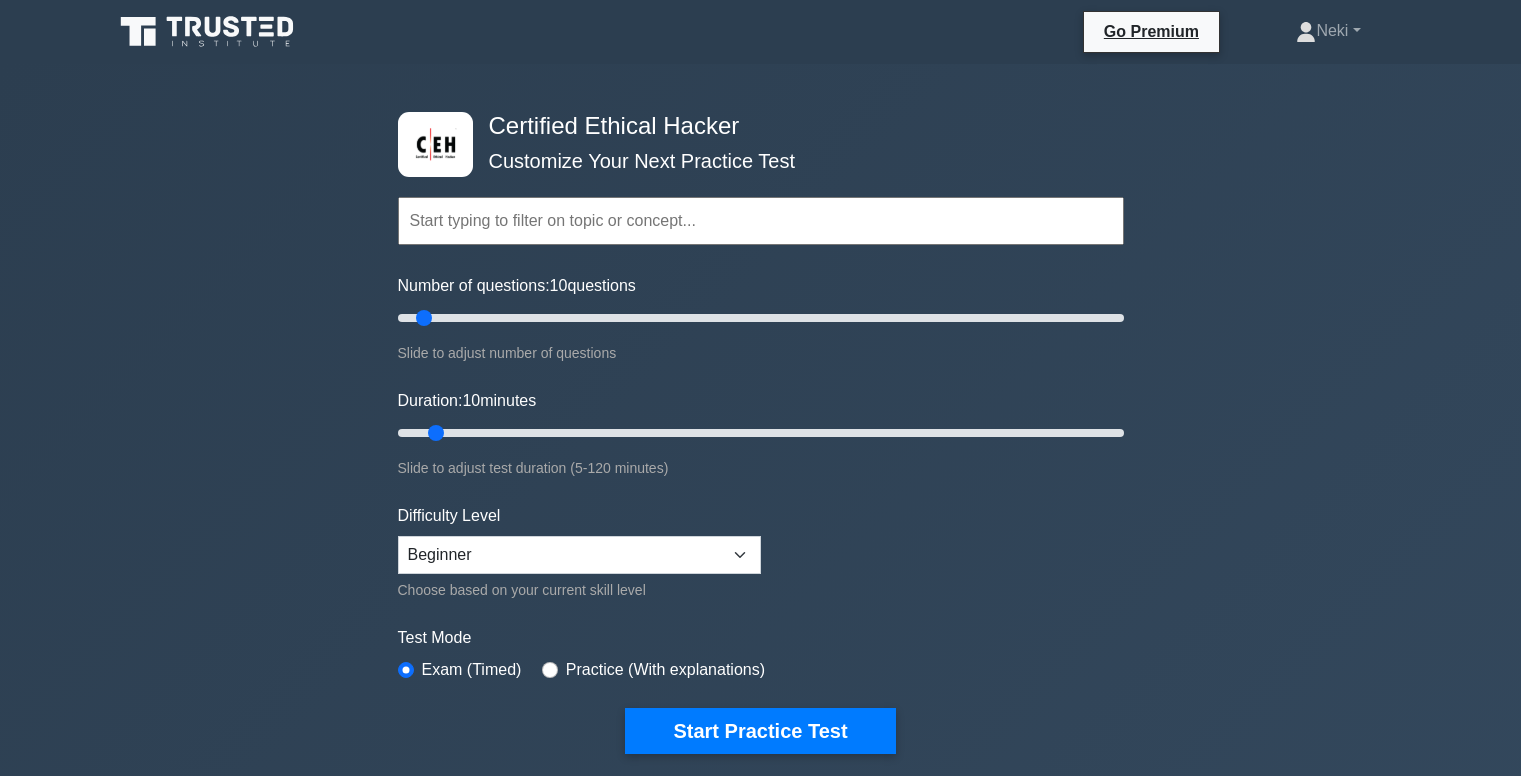 scroll, scrollTop: 0, scrollLeft: 0, axis: both 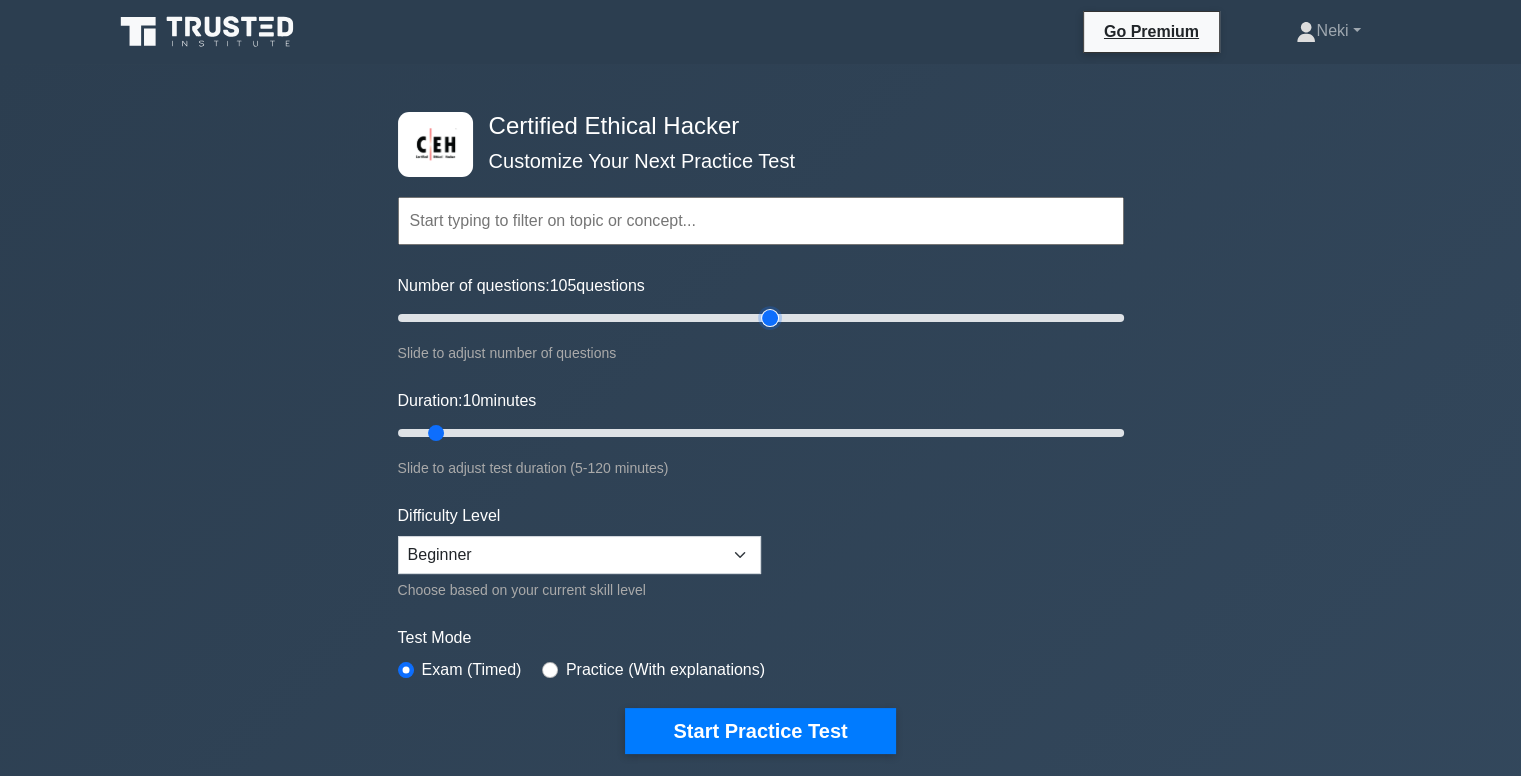 drag, startPoint x: 430, startPoint y: 313, endPoint x: 760, endPoint y: 316, distance: 330.01364 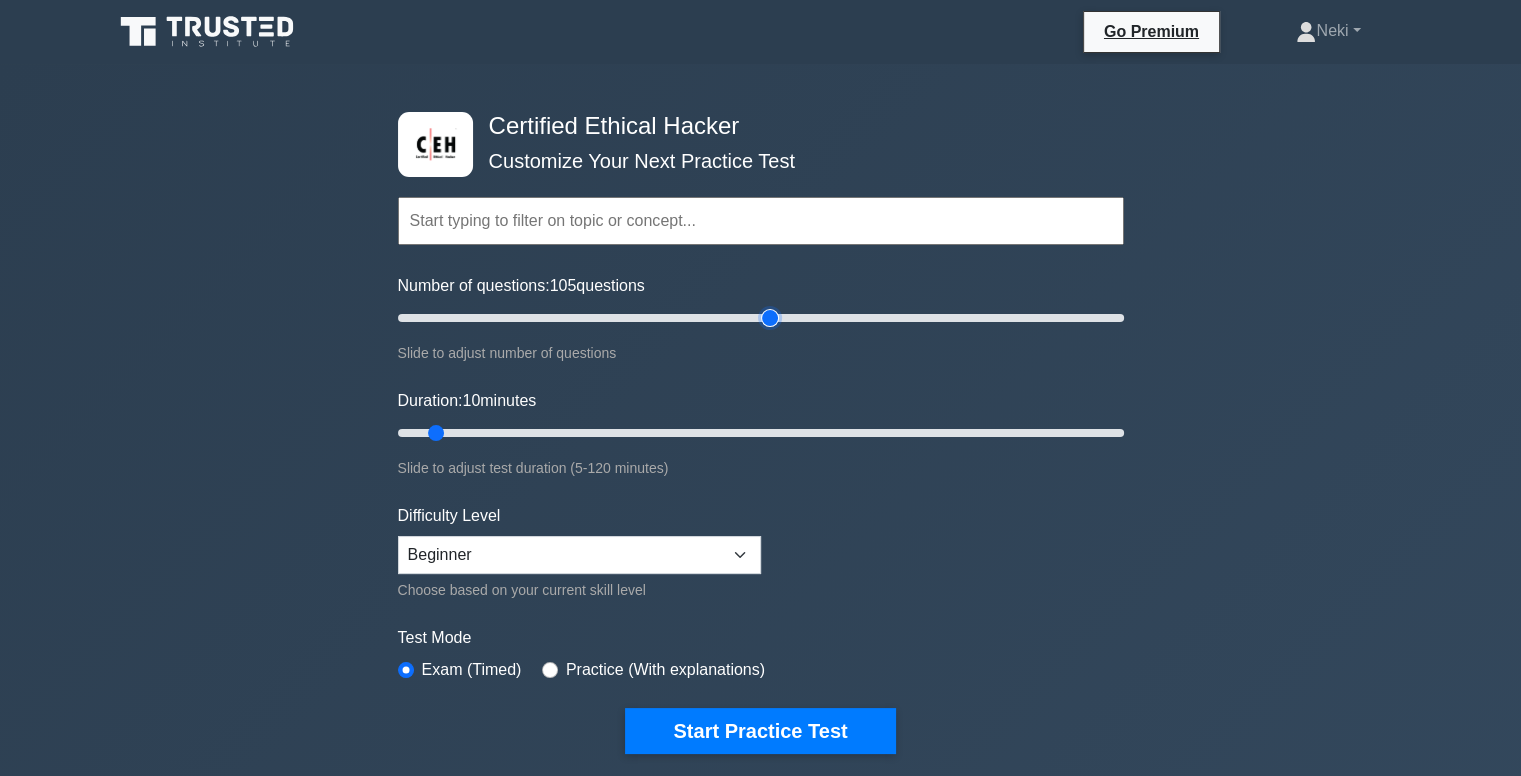 click on "Number of questions:  105  questions" at bounding box center (761, 318) 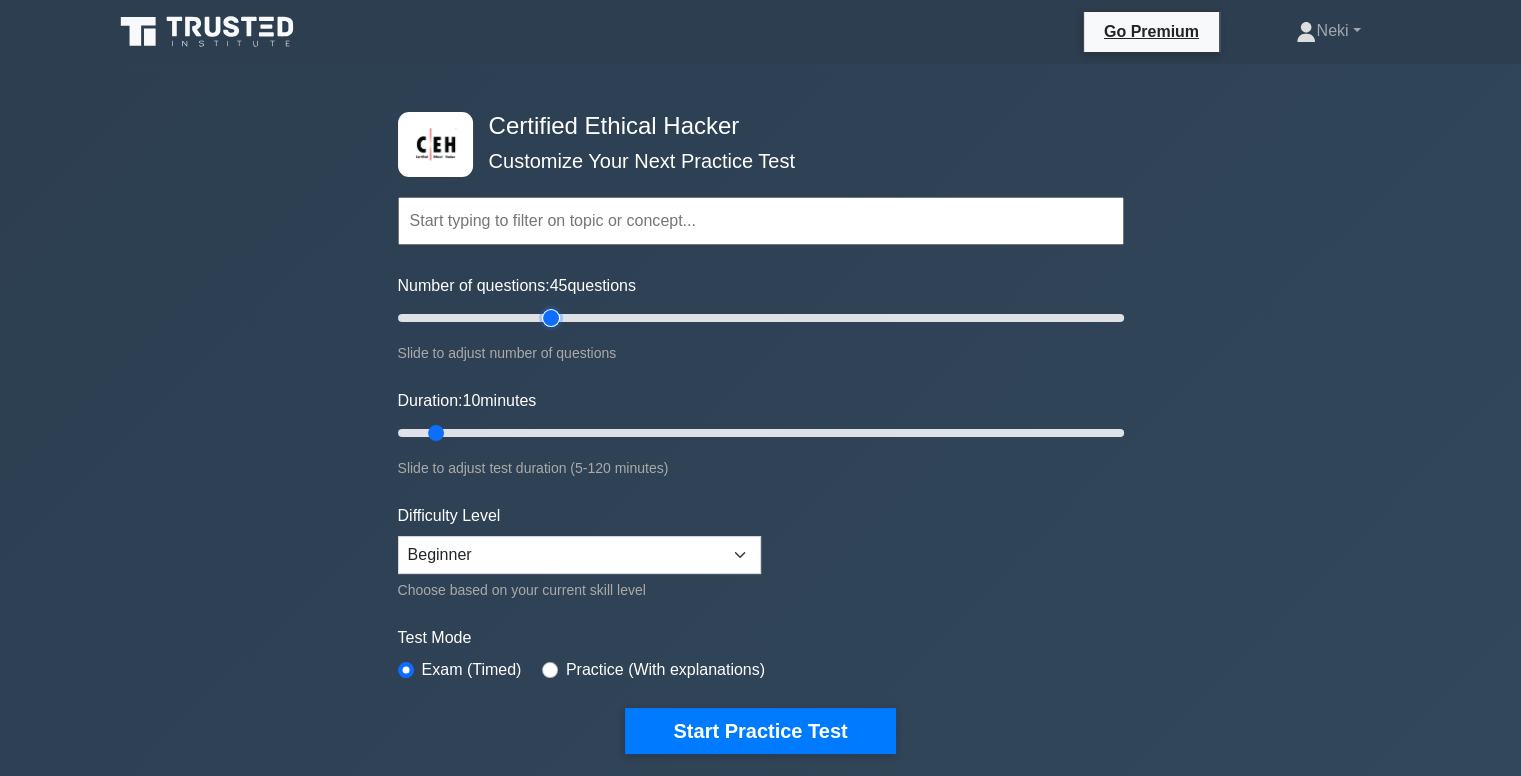 drag, startPoint x: 768, startPoint y: 314, endPoint x: 548, endPoint y: 310, distance: 220.03636 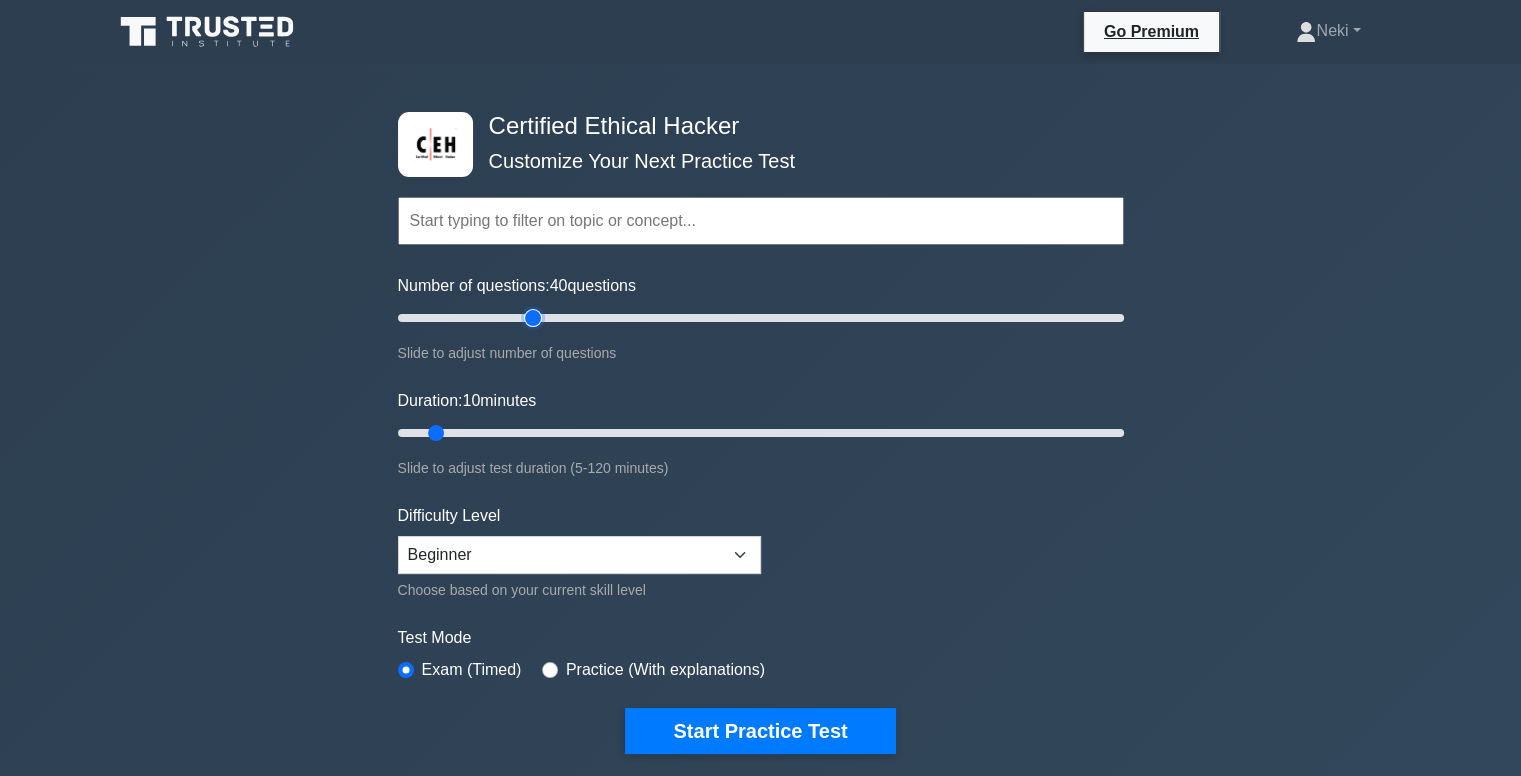 drag, startPoint x: 548, startPoint y: 310, endPoint x: 538, endPoint y: 313, distance: 10.440307 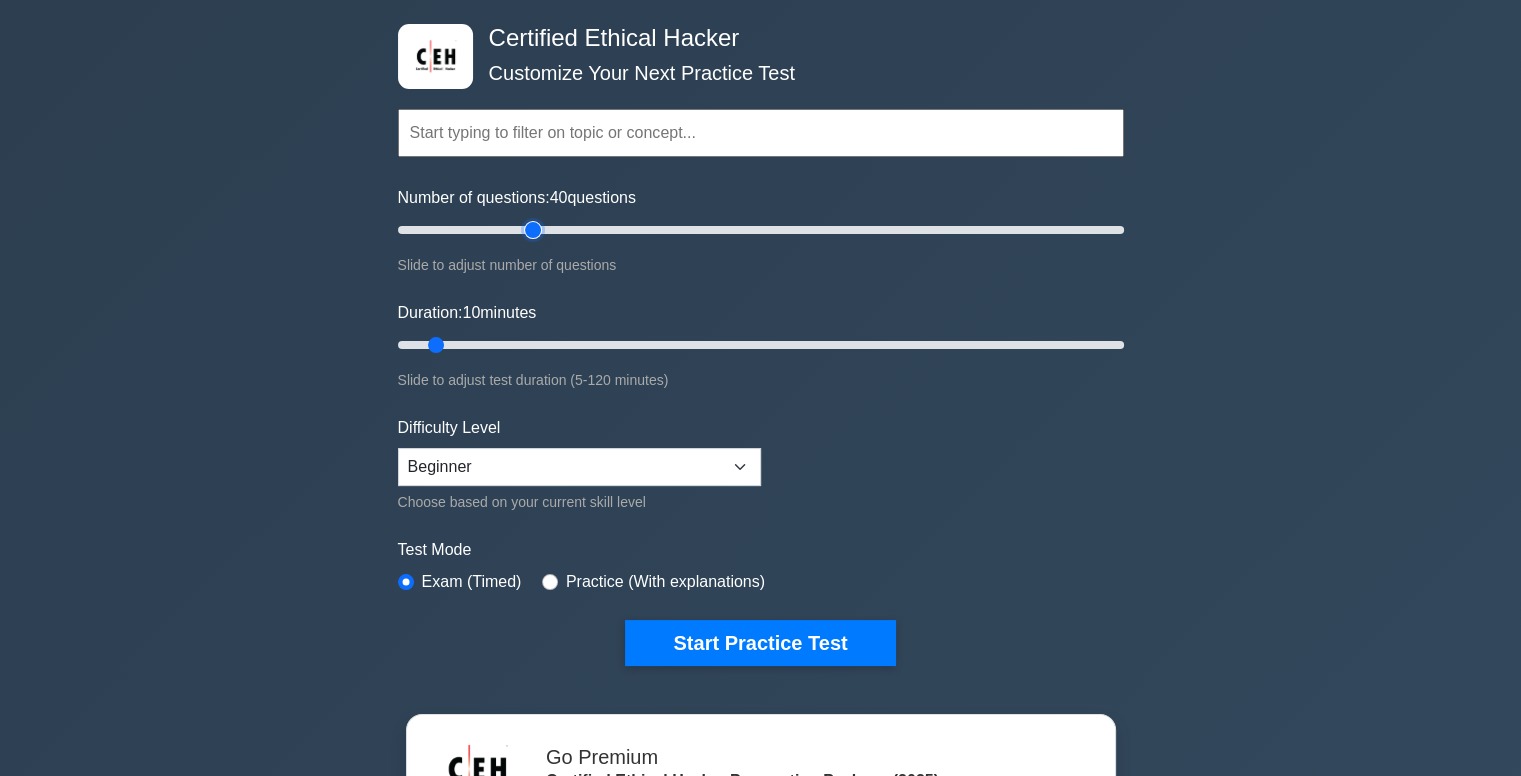 scroll, scrollTop: 90, scrollLeft: 0, axis: vertical 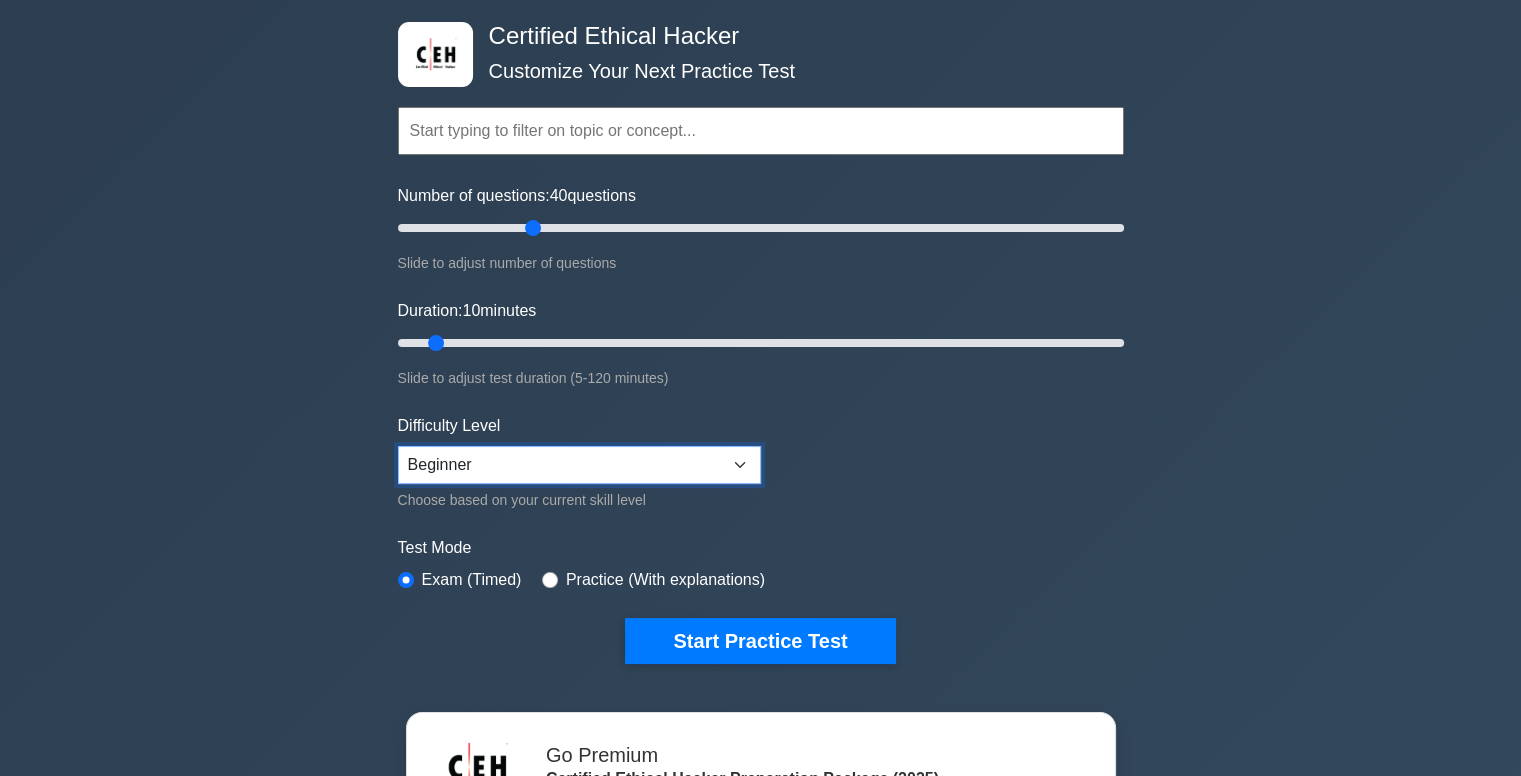 click on "Beginner
Intermediate
Expert" at bounding box center [579, 465] 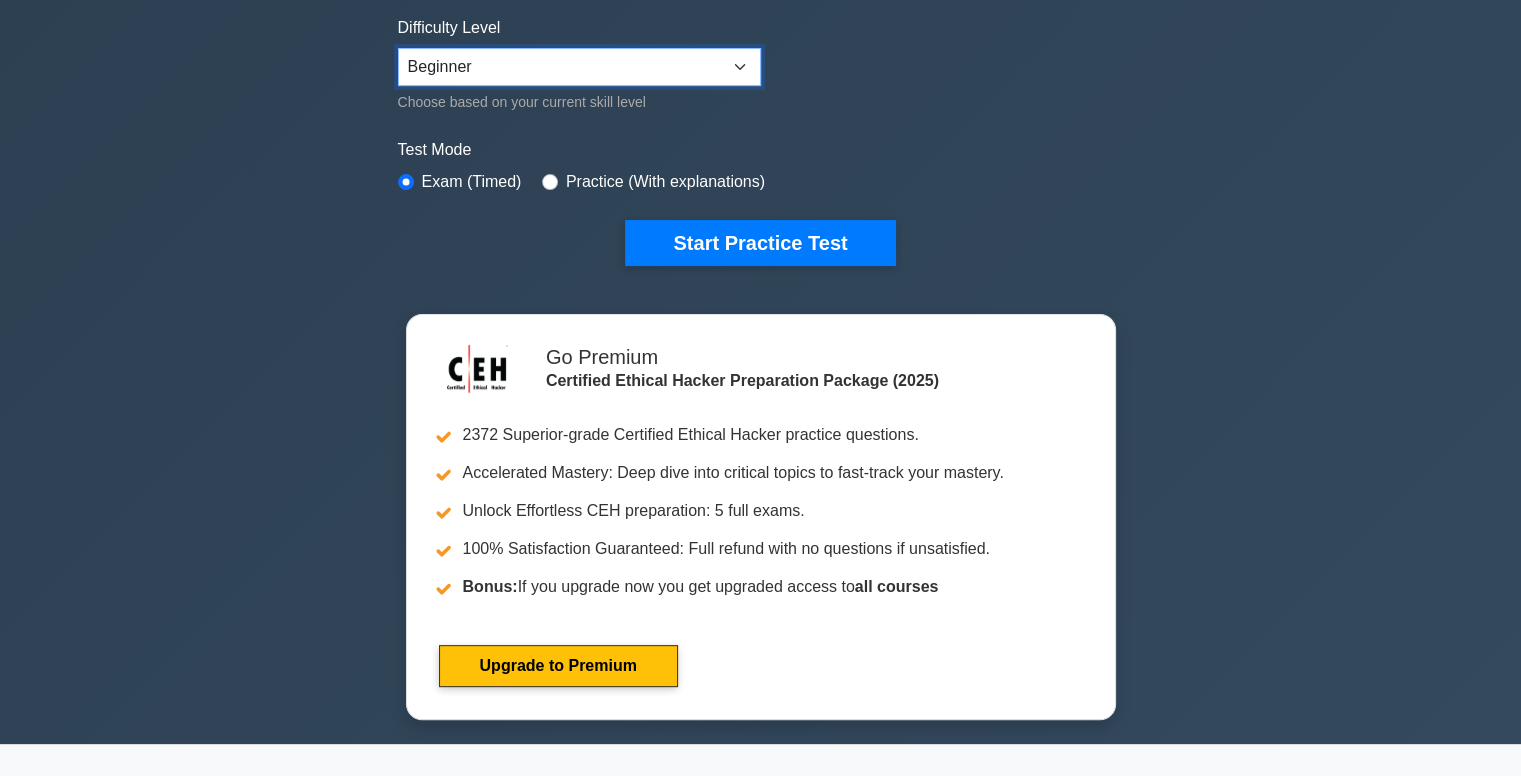 scroll, scrollTop: 522, scrollLeft: 0, axis: vertical 